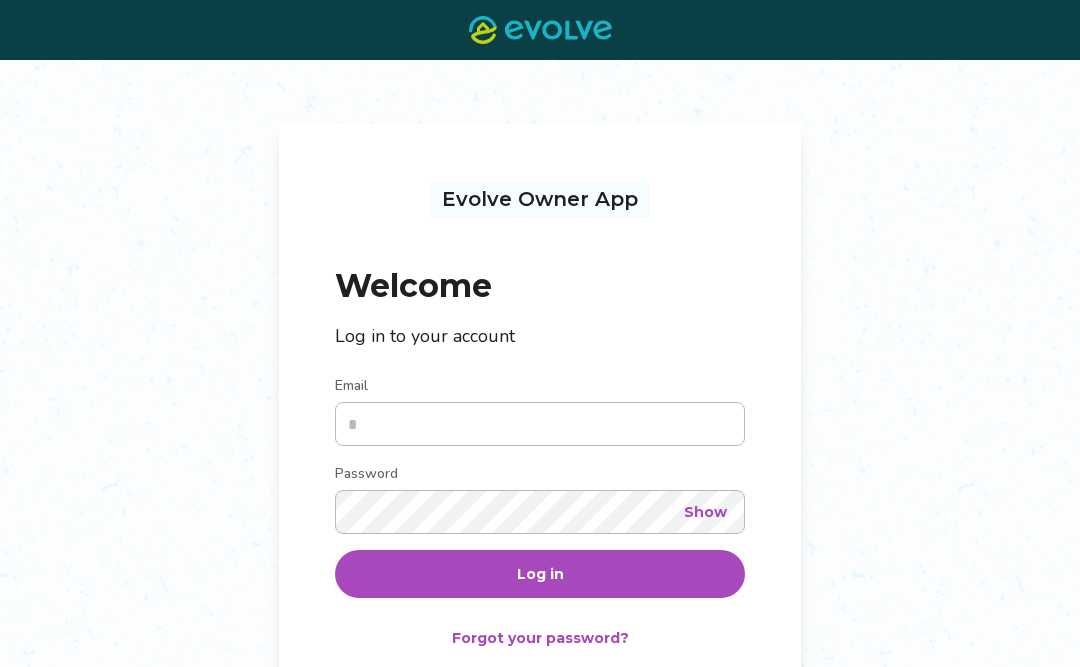 scroll, scrollTop: 0, scrollLeft: 0, axis: both 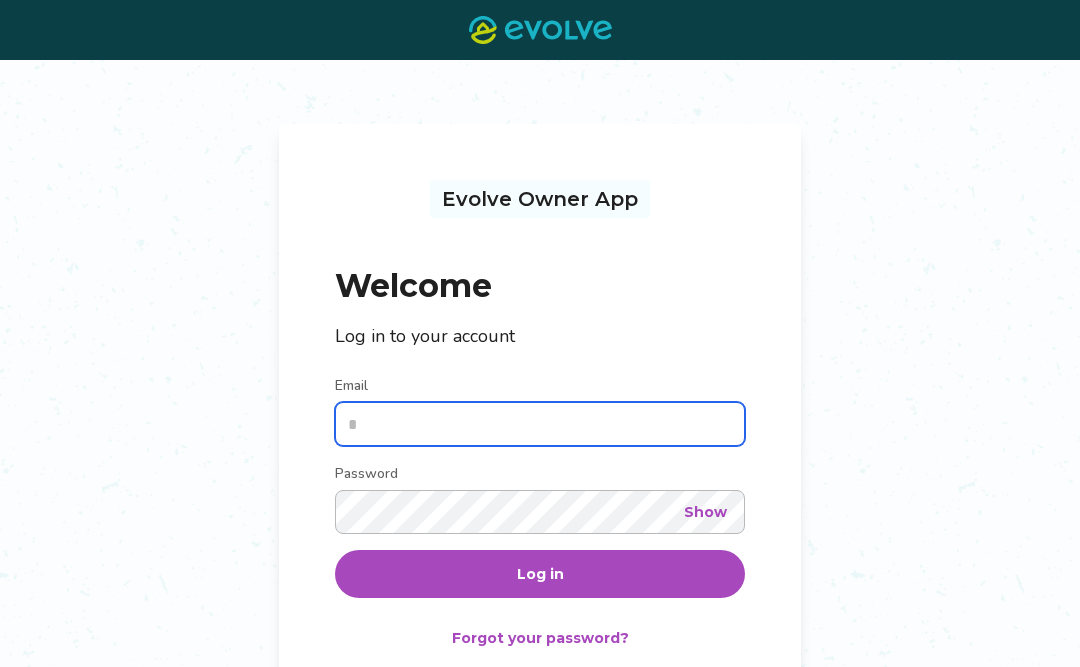 type on "**********" 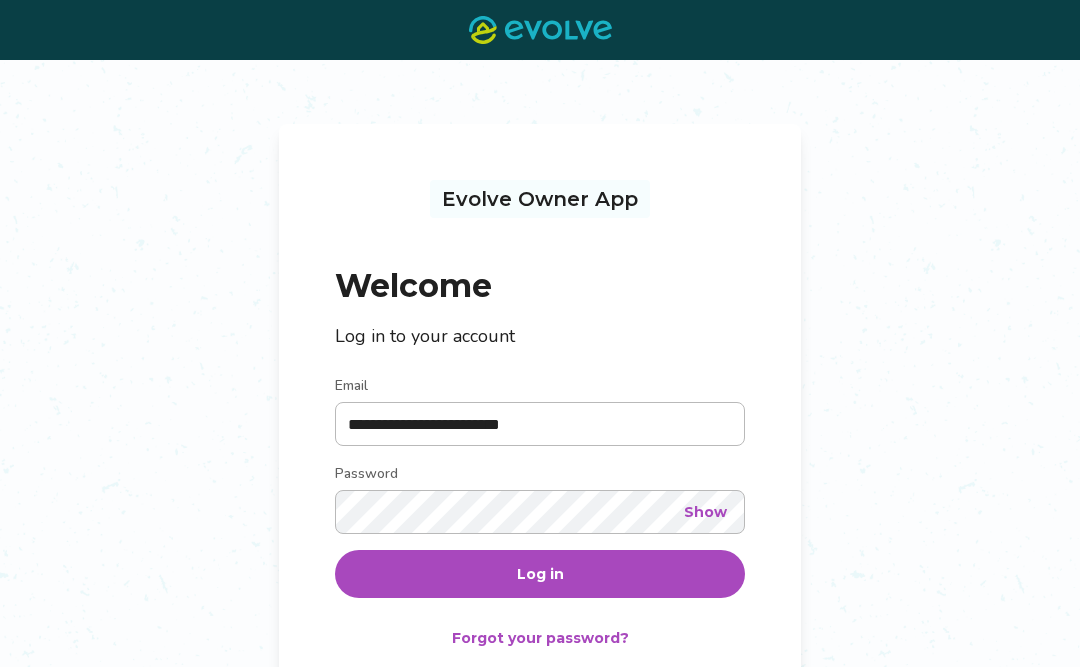 click on "Log in" at bounding box center (540, 574) 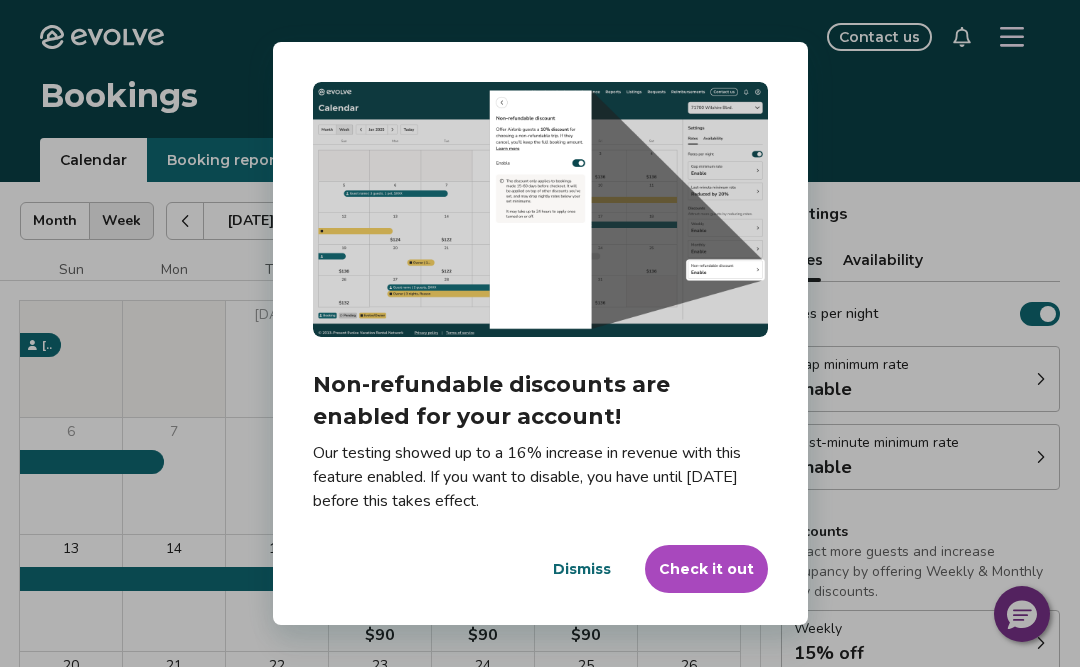 click on "Check it out" at bounding box center (706, 569) 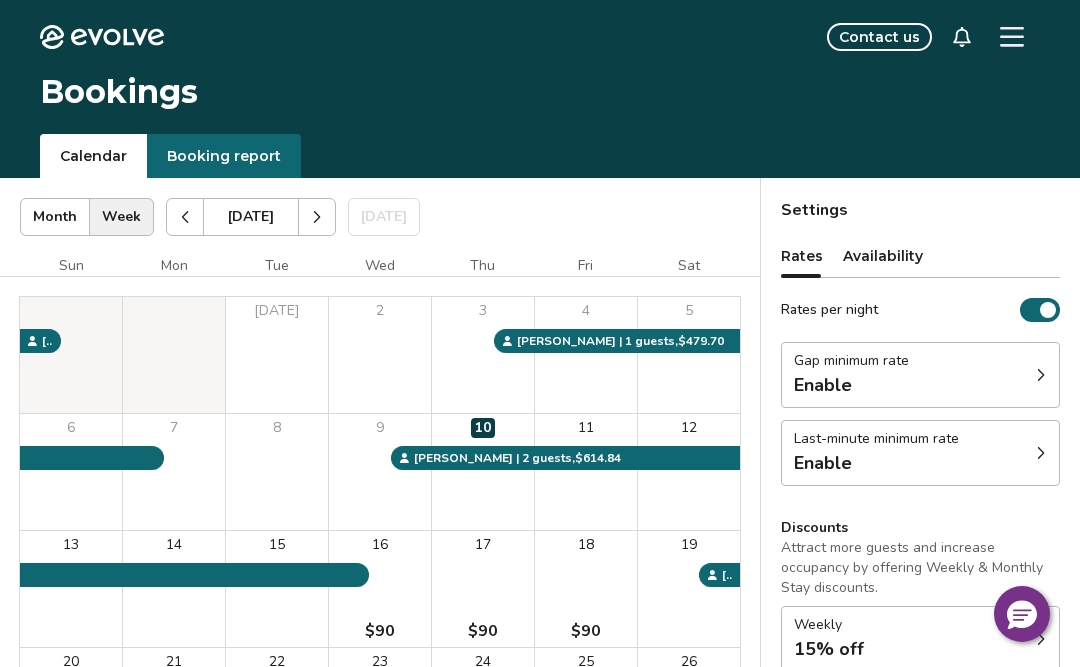 scroll, scrollTop: 0, scrollLeft: 0, axis: both 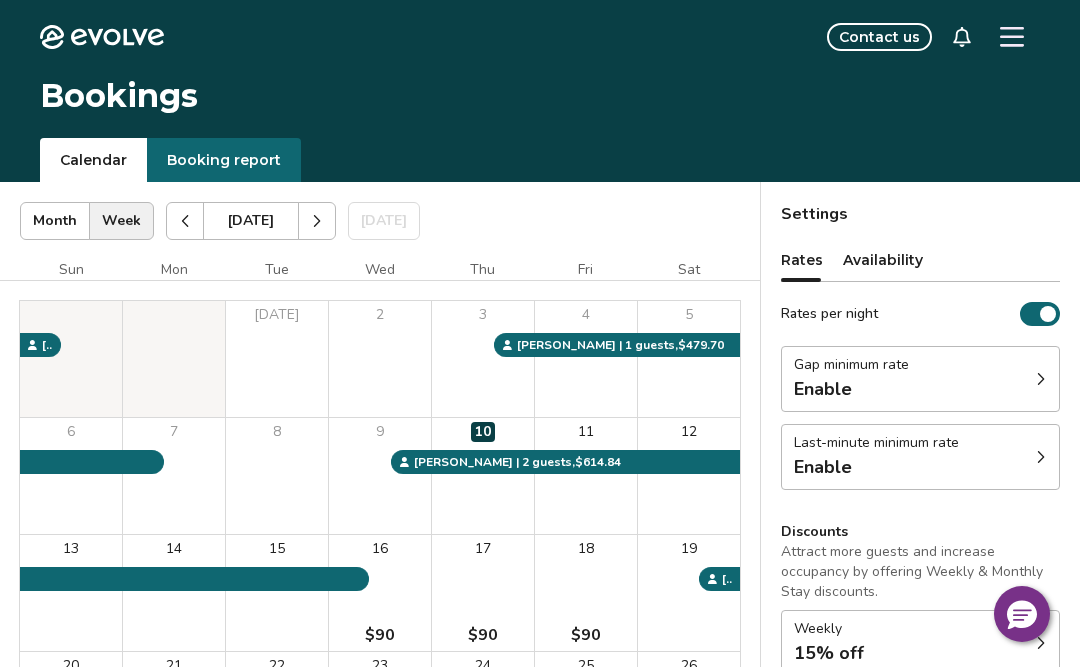 click on "Gap minimum rate Enable" at bounding box center (920, 379) 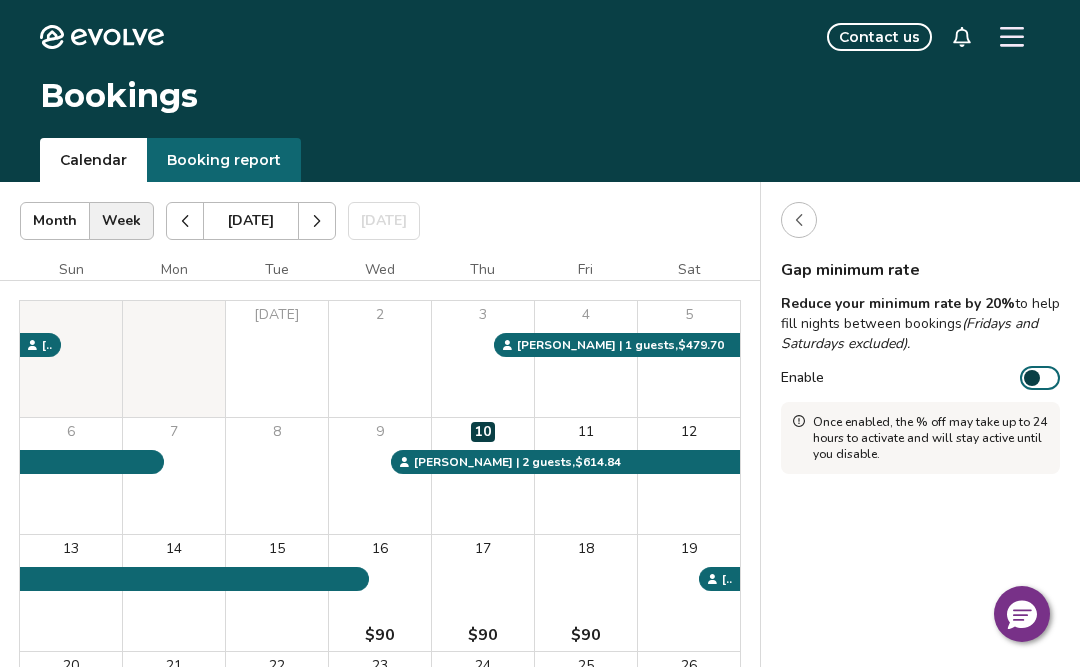 click 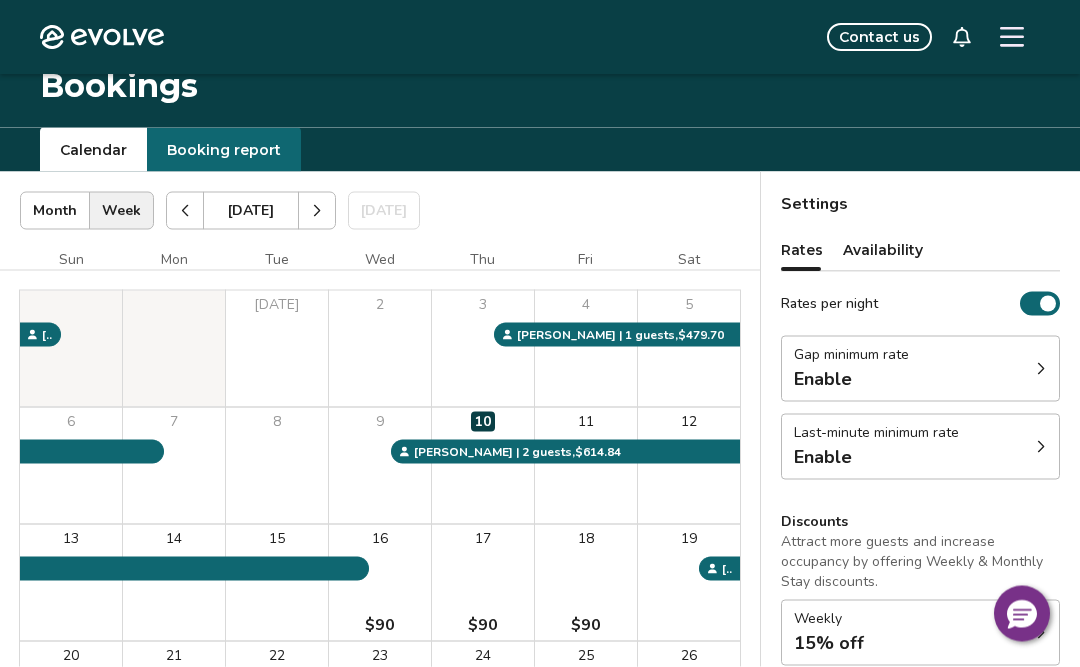 scroll, scrollTop: 19, scrollLeft: 0, axis: vertical 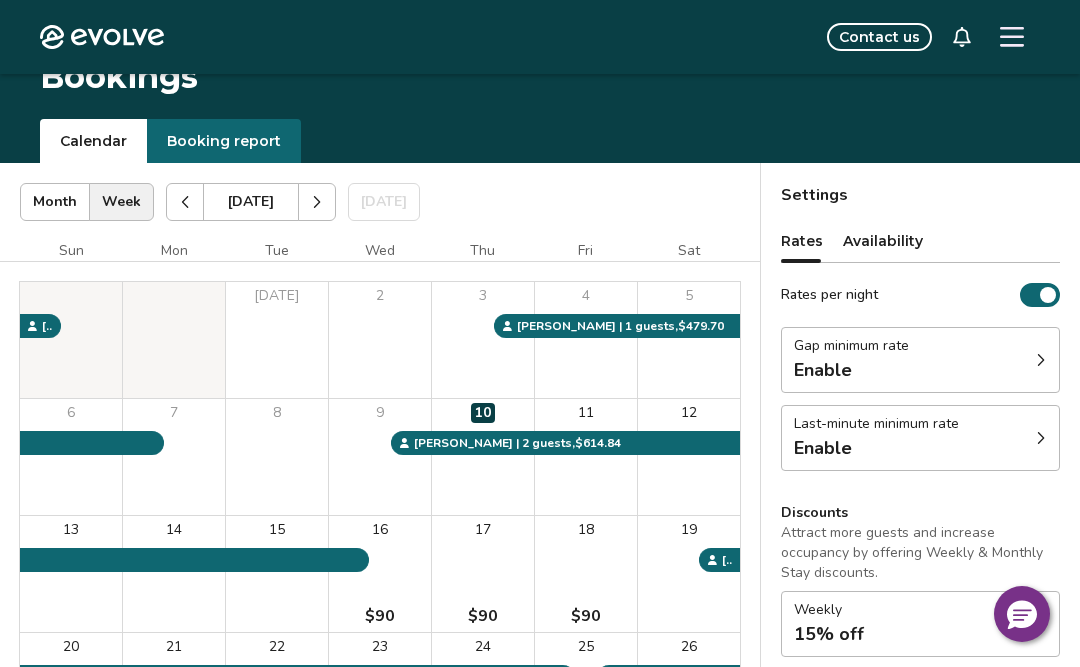 click on "Gap minimum rate Enable" at bounding box center (920, 360) 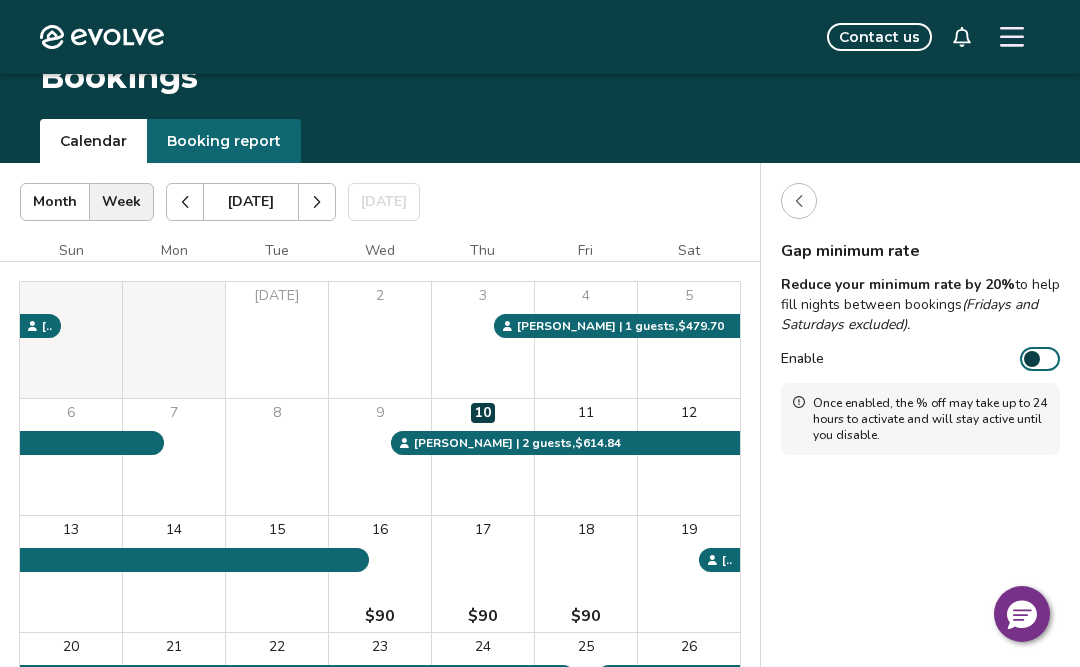 click on "Enable" at bounding box center [1040, 359] 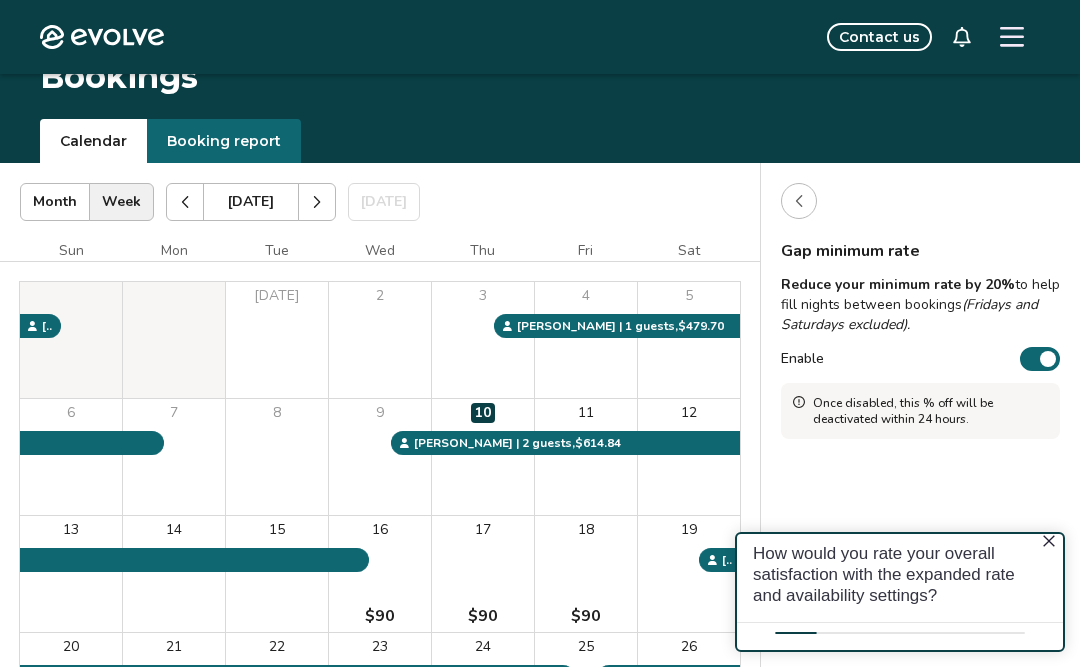 scroll, scrollTop: 0, scrollLeft: 0, axis: both 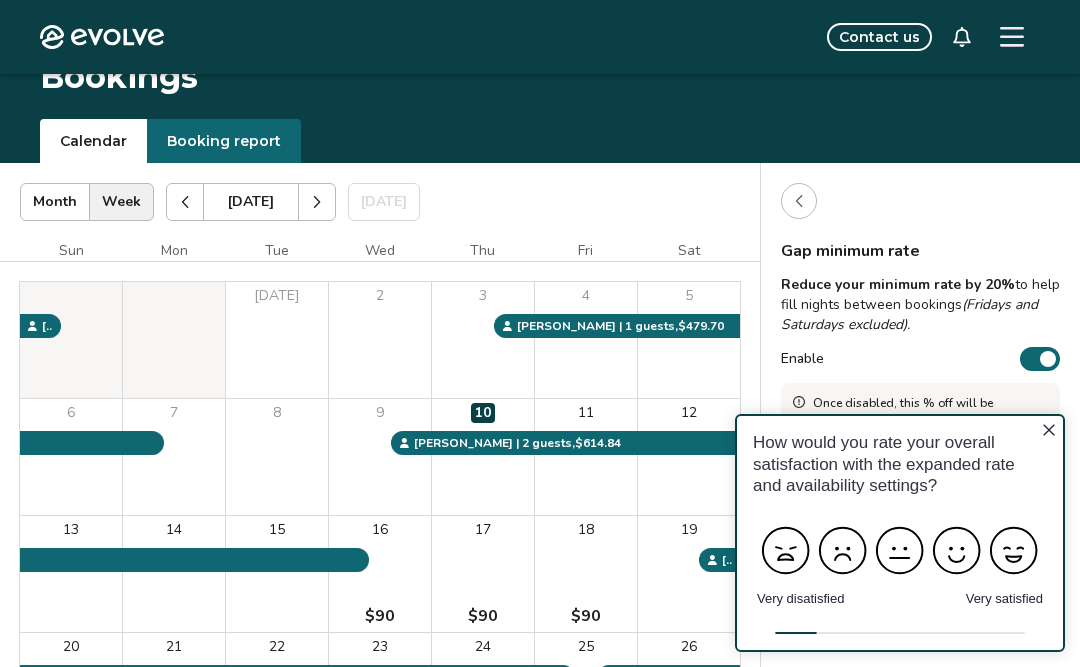 click at bounding box center [799, 201] 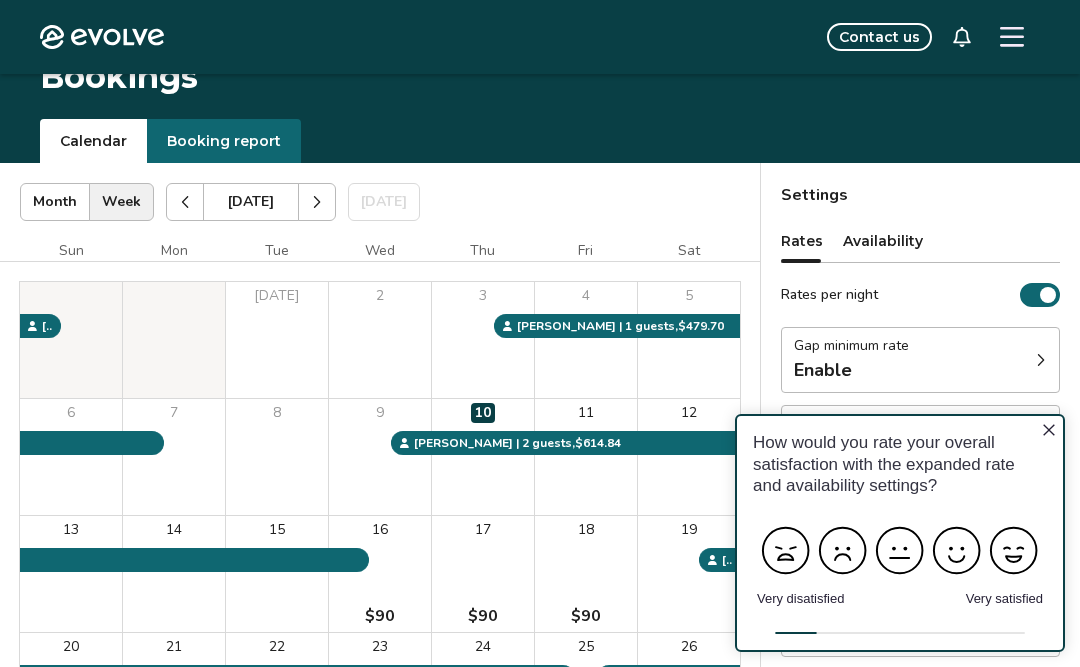click 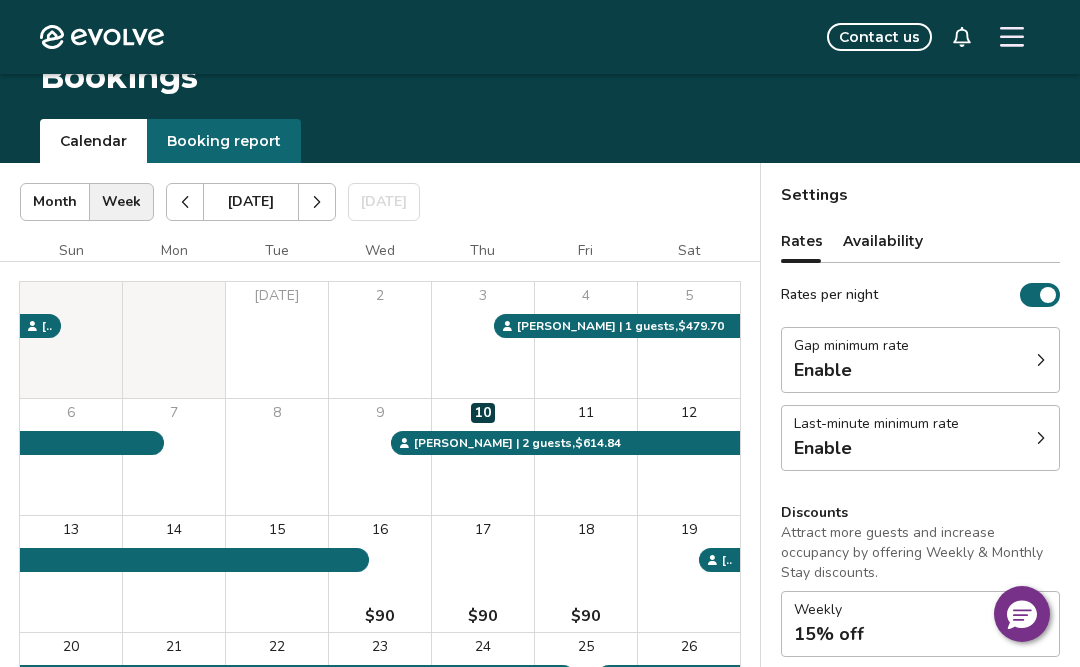 click 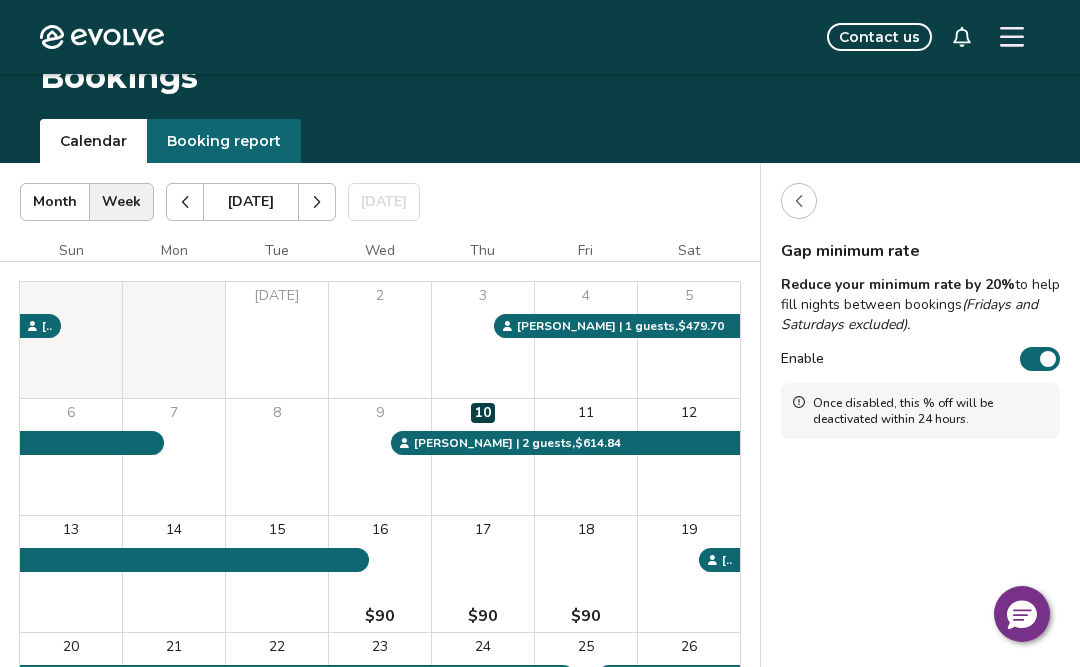 click at bounding box center (1048, 359) 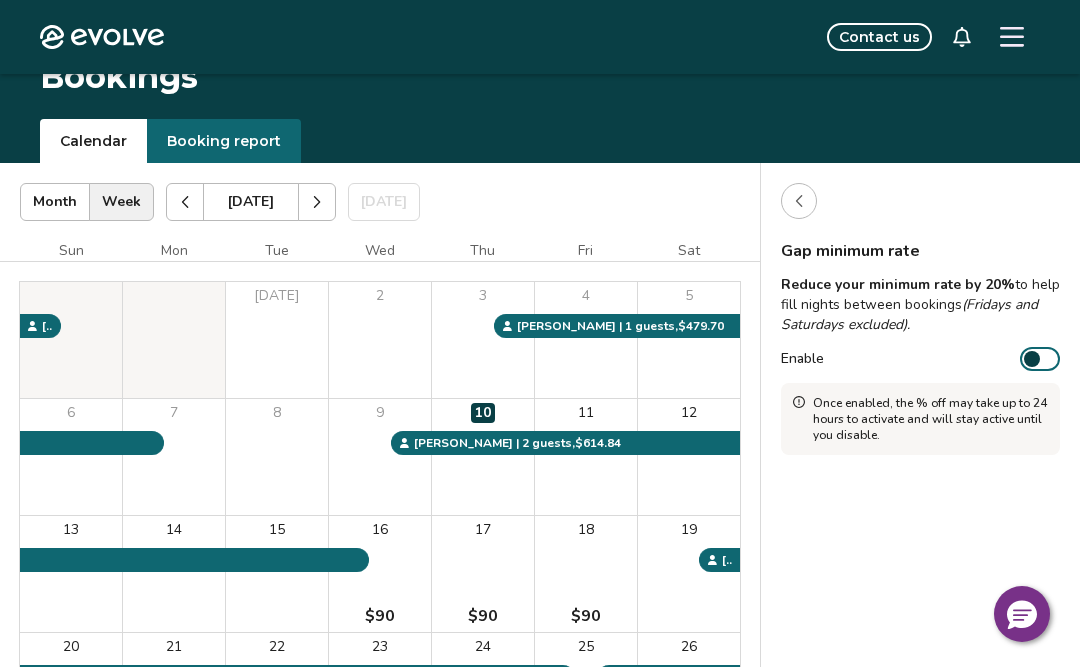 click 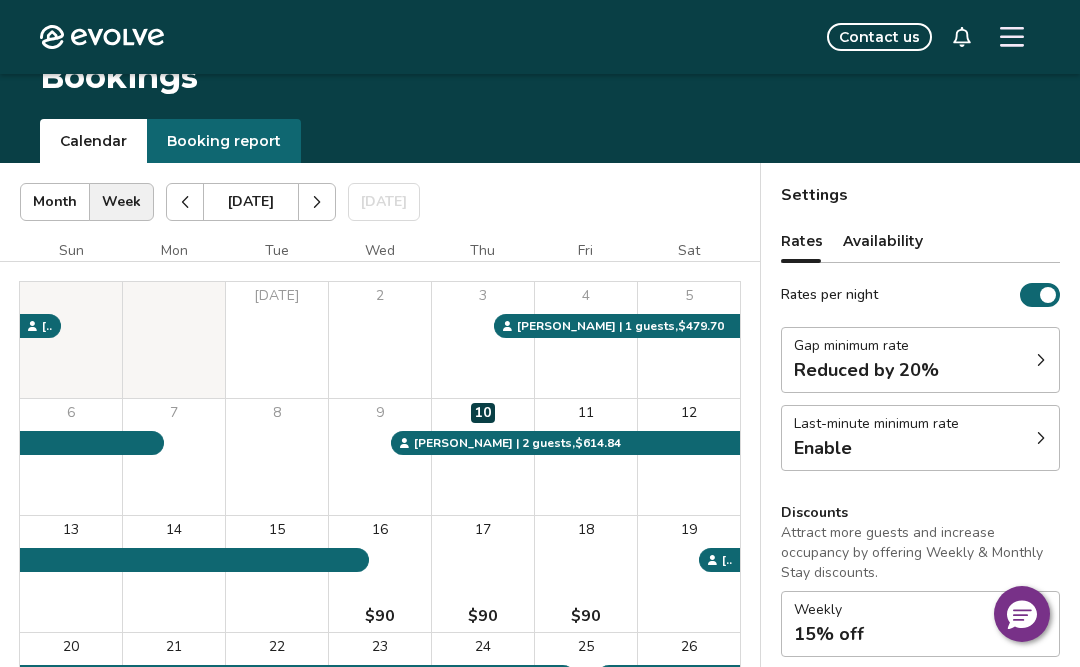 click 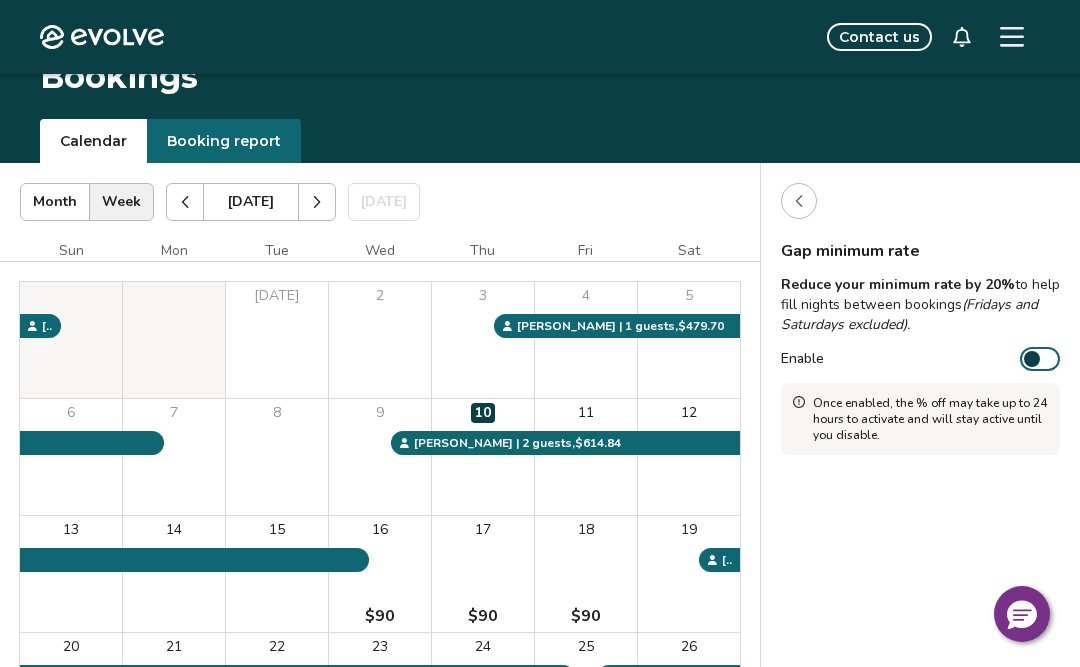 click on "Enable" at bounding box center (1040, 359) 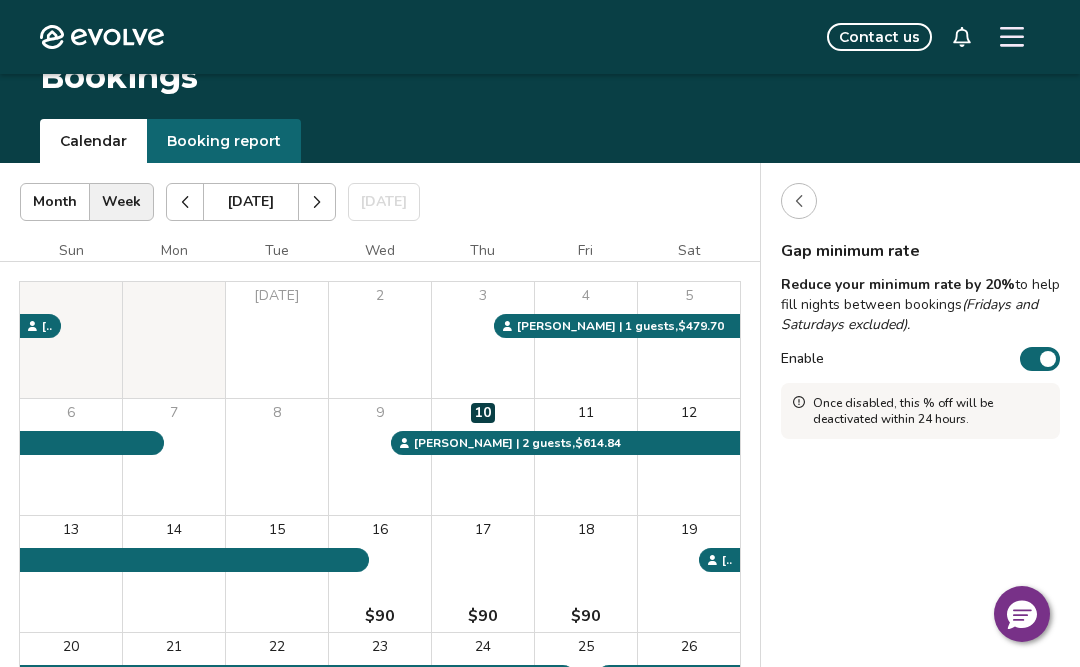 click 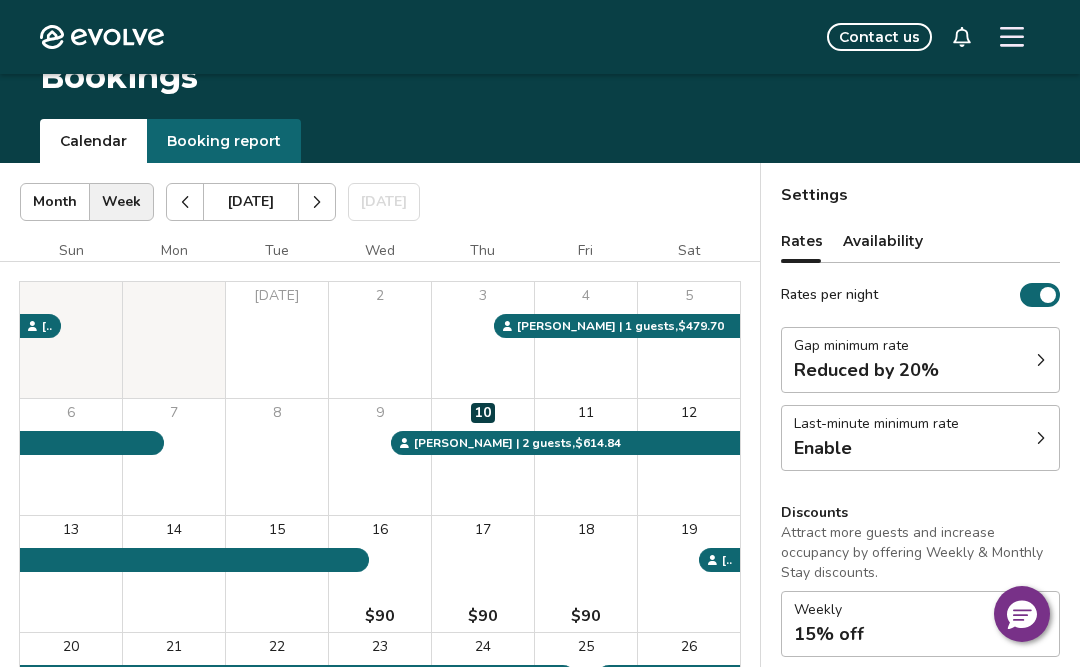 click 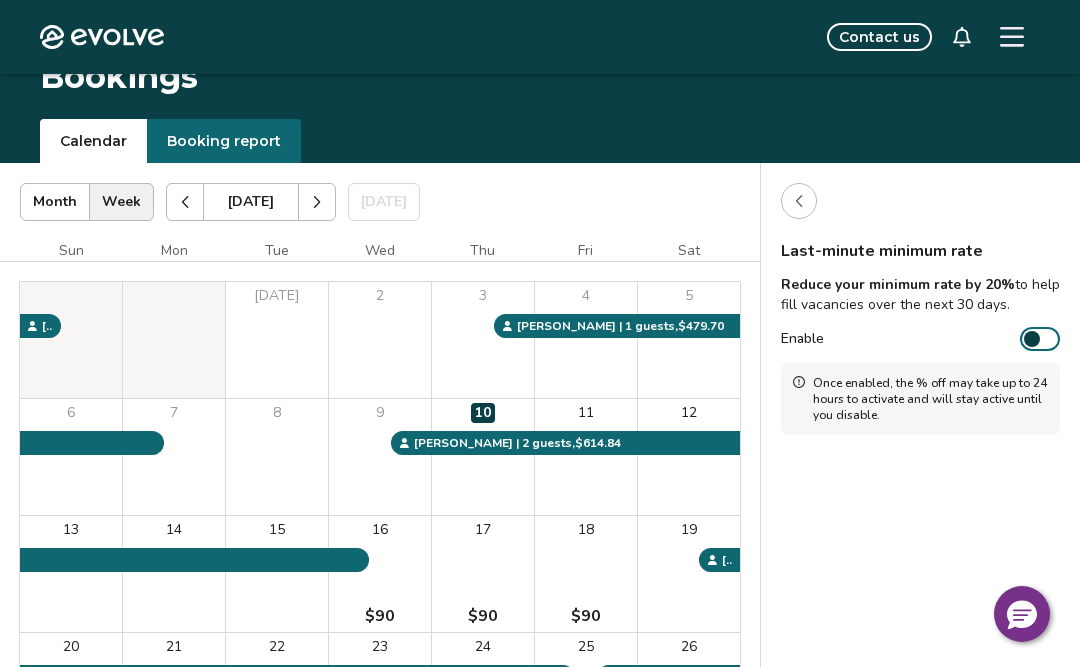 click at bounding box center (799, 201) 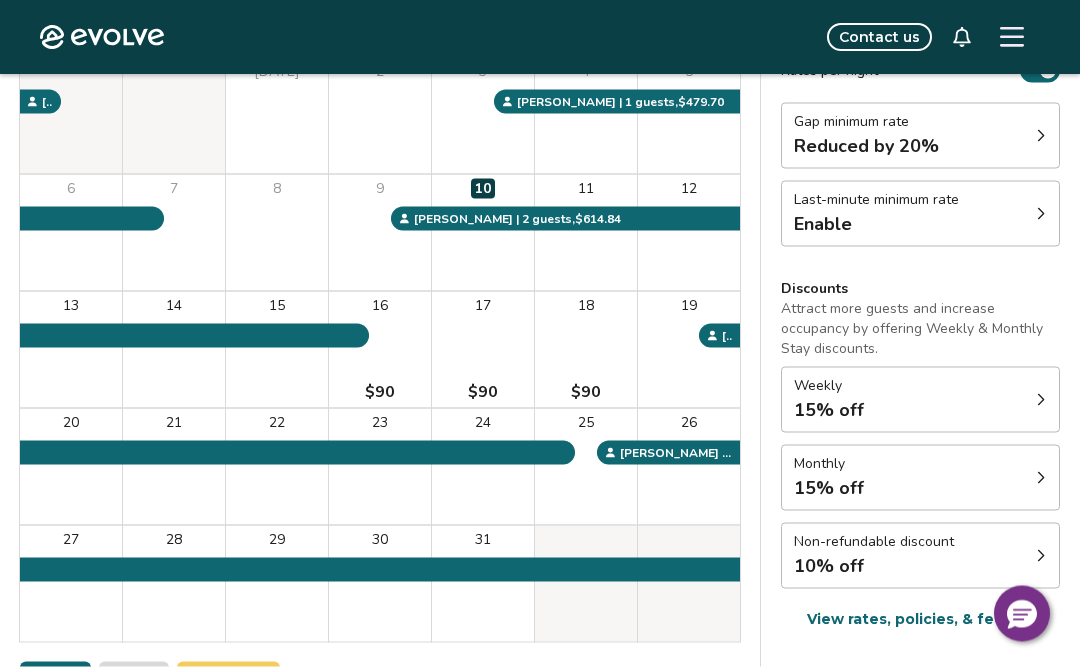 scroll, scrollTop: 216, scrollLeft: 0, axis: vertical 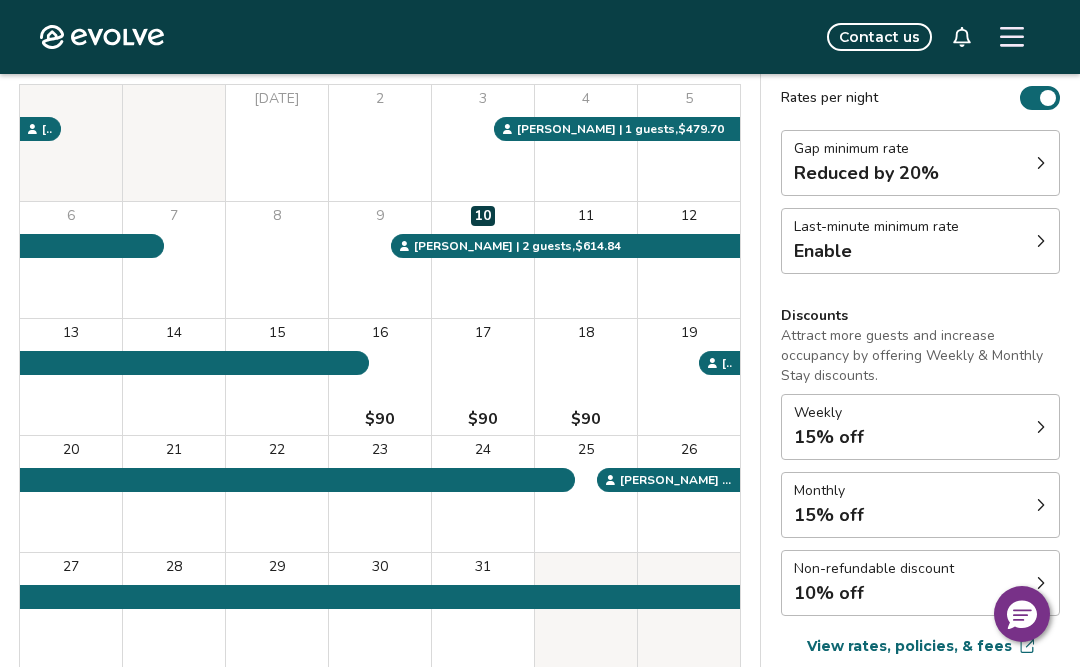 click 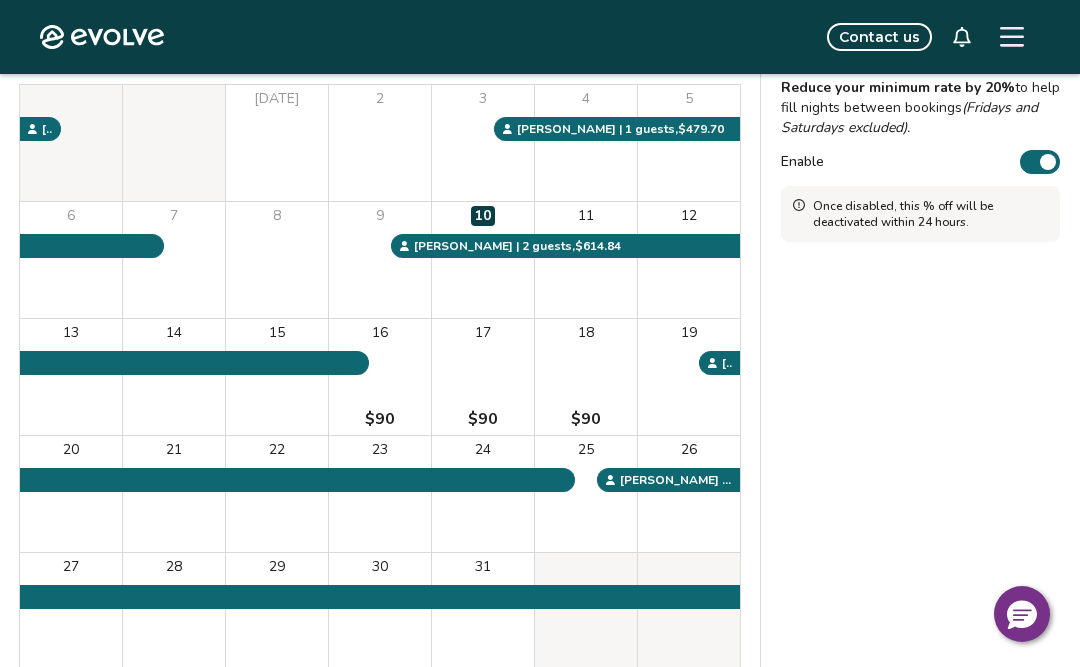 click on "Enable" at bounding box center (1040, 162) 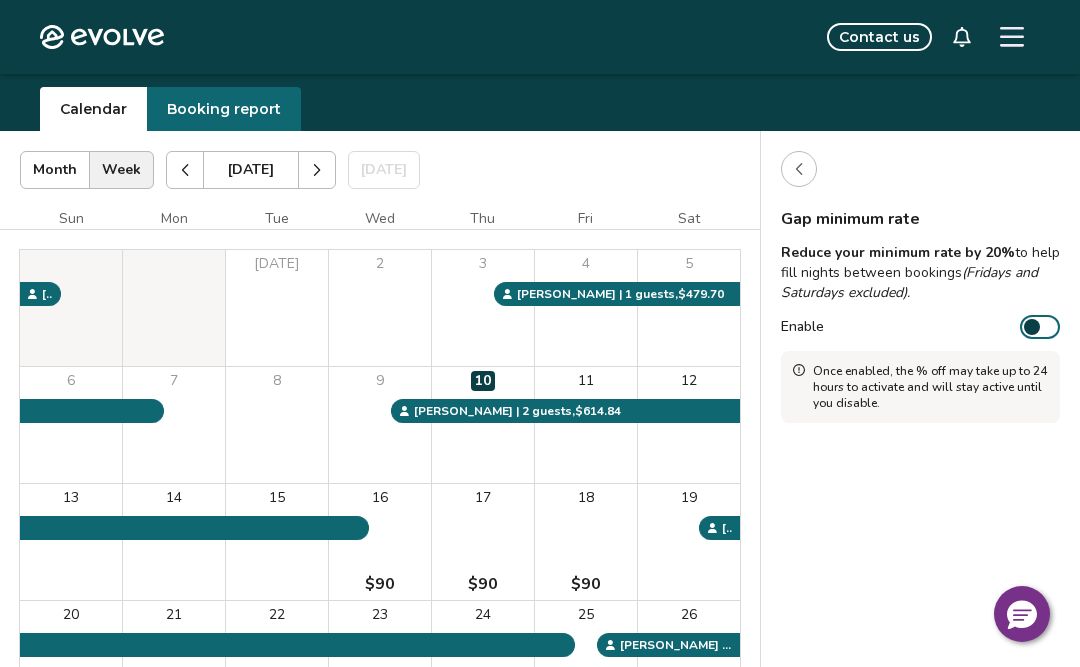 scroll, scrollTop: 49, scrollLeft: 0, axis: vertical 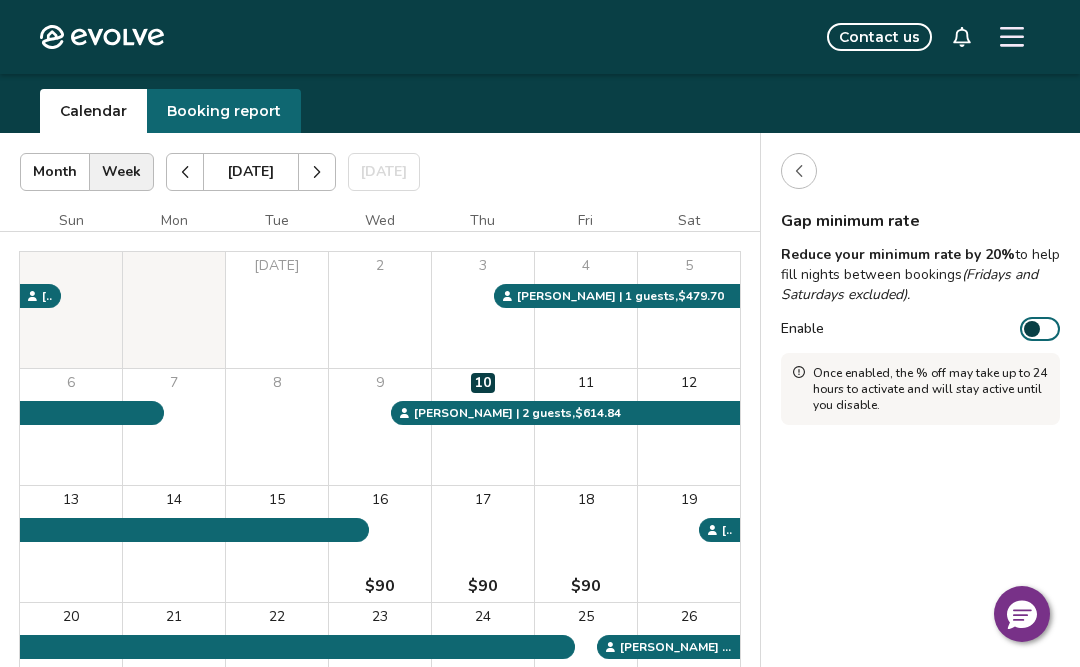 click 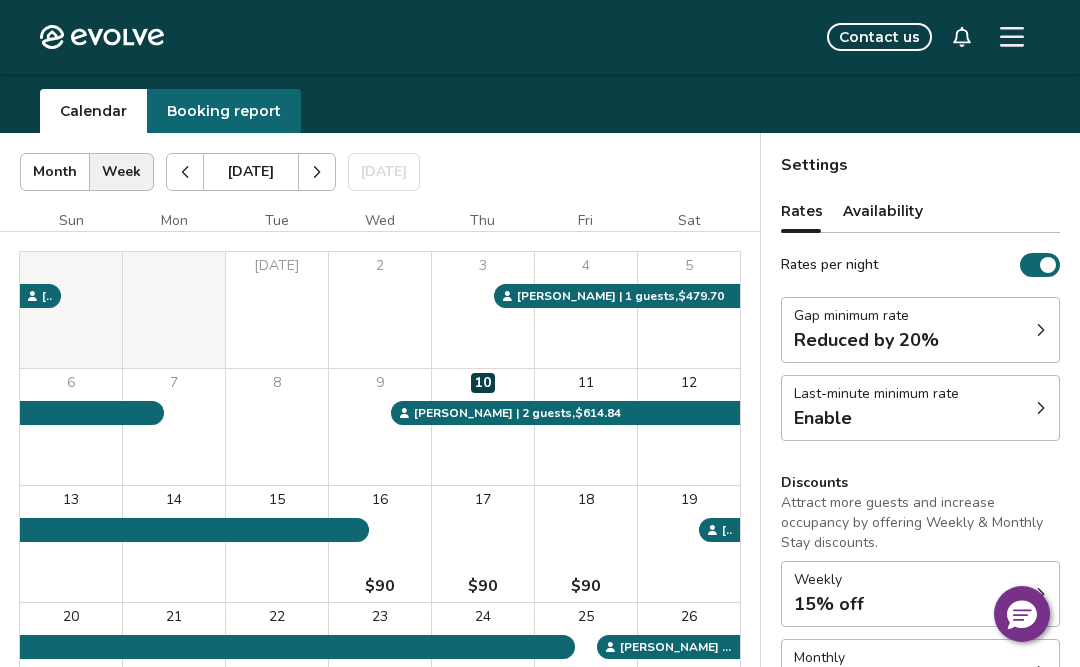 click on "Gap minimum rate Reduced by 20%" at bounding box center [920, 330] 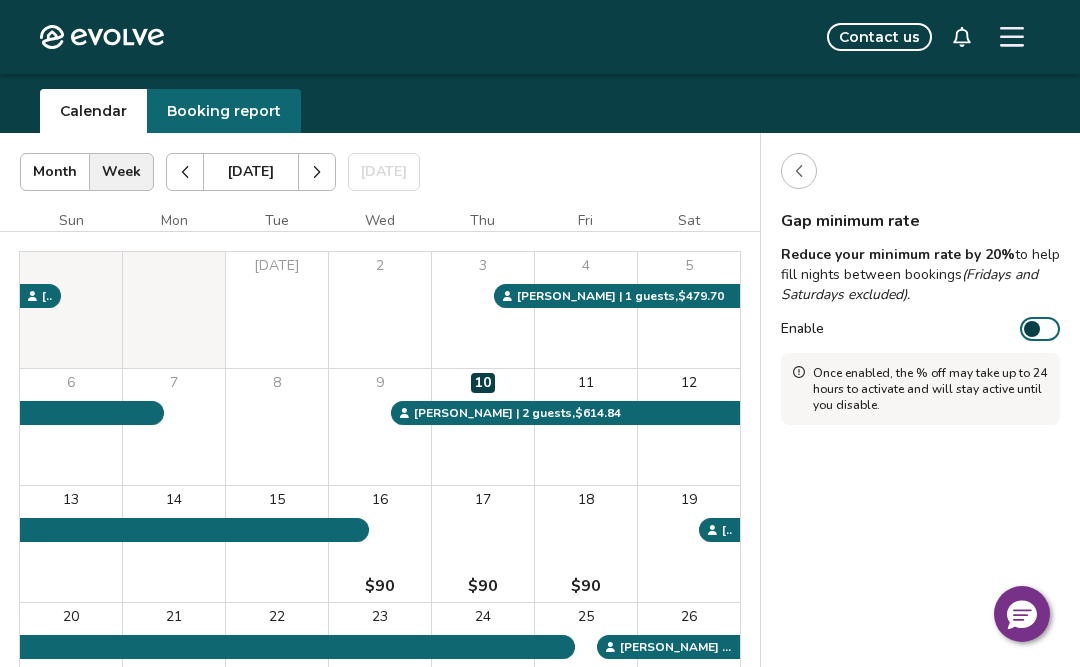 click on "Enable" at bounding box center [1040, 329] 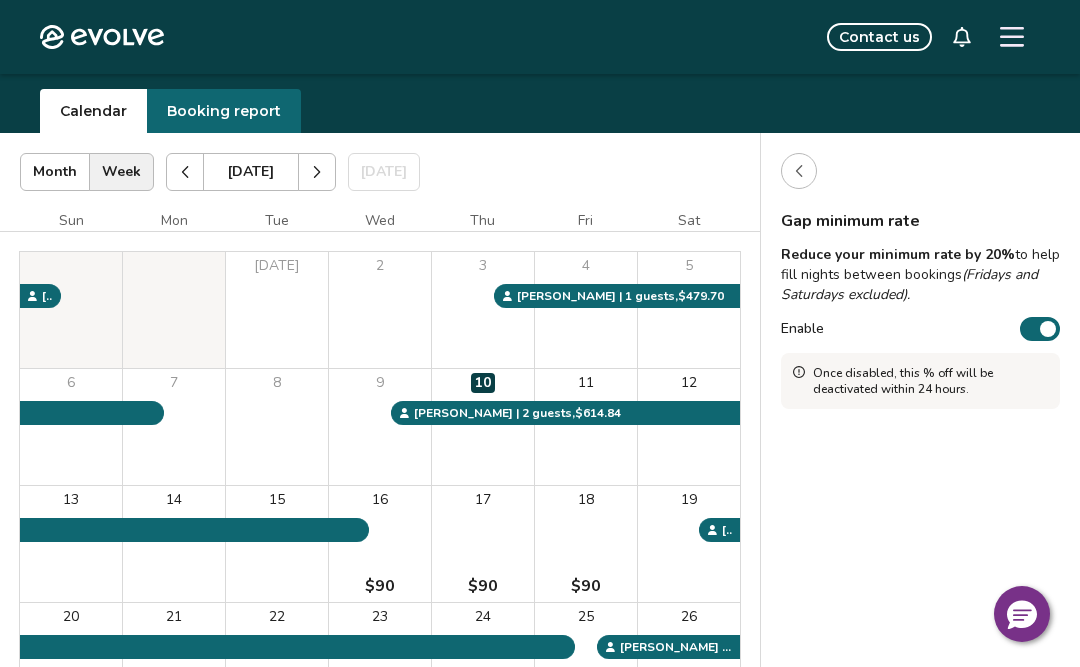 click at bounding box center (799, 171) 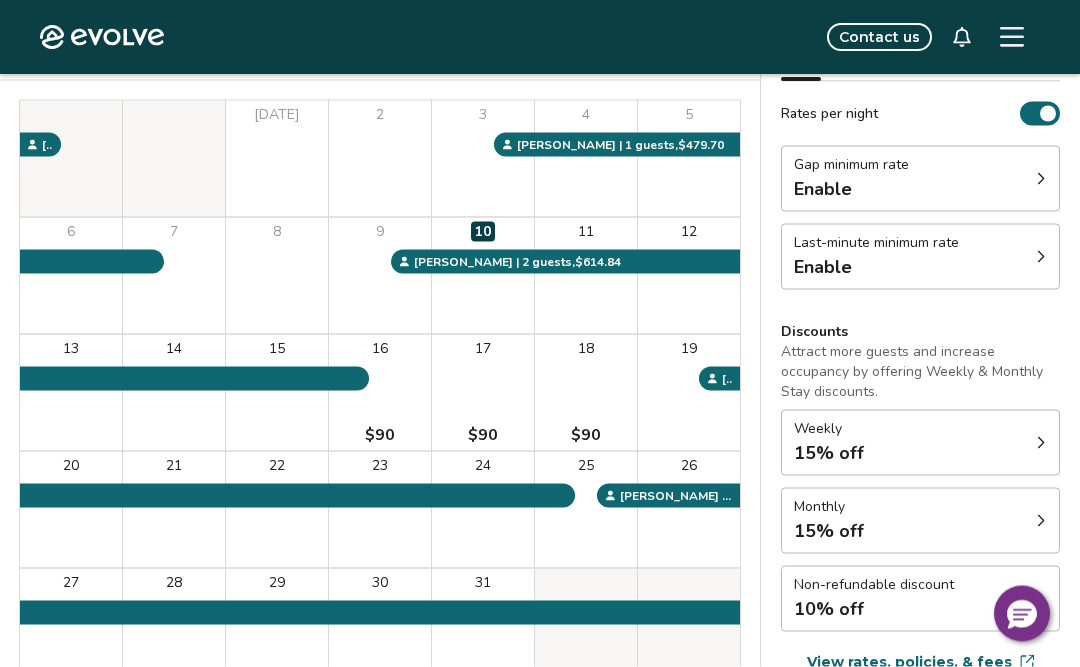 scroll, scrollTop: 201, scrollLeft: 0, axis: vertical 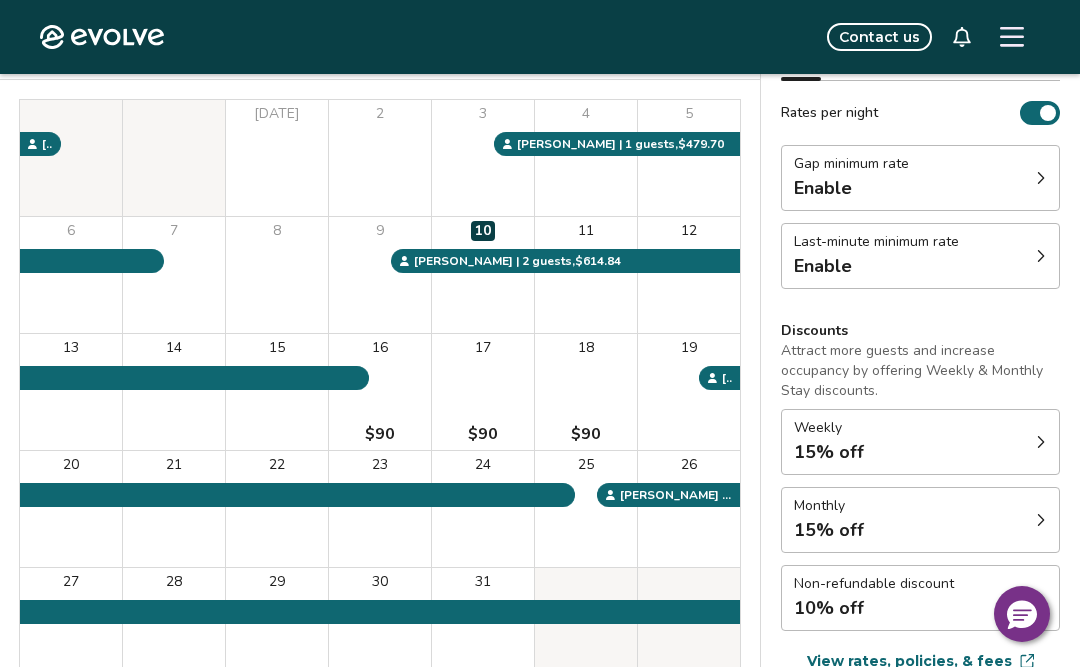 click 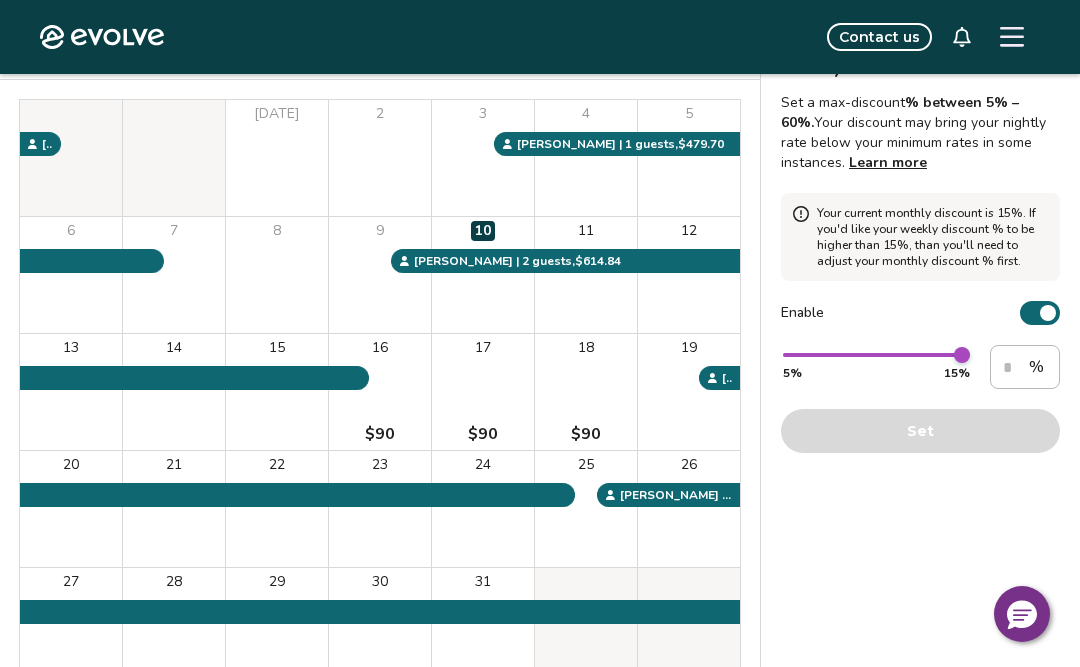 click at bounding box center (1048, 313) 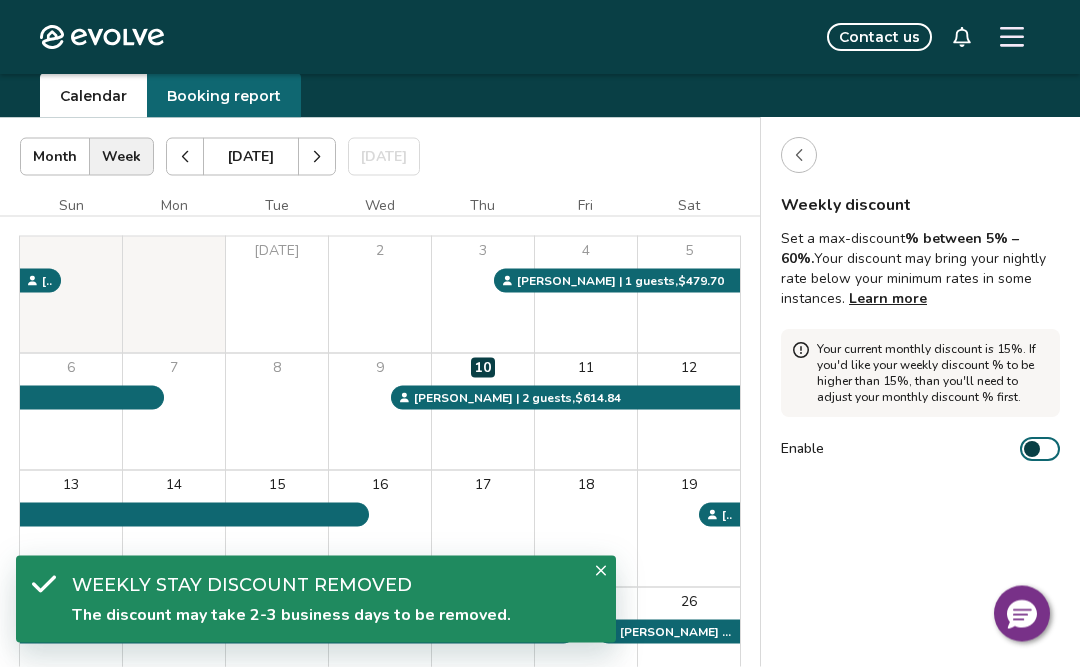 scroll, scrollTop: 49, scrollLeft: 0, axis: vertical 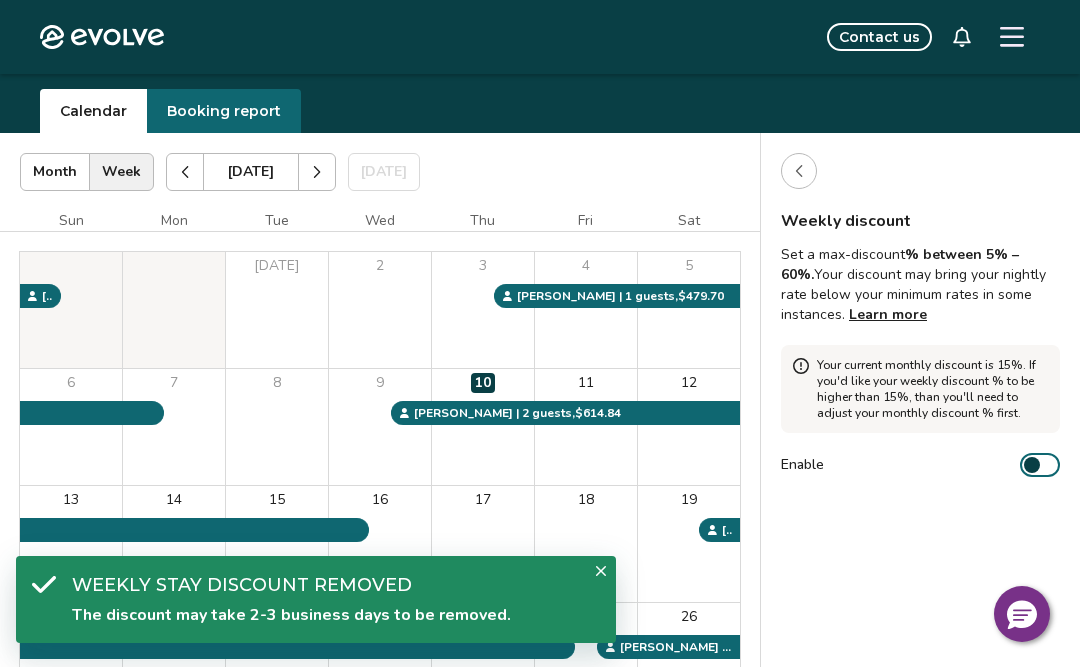 click at bounding box center [799, 171] 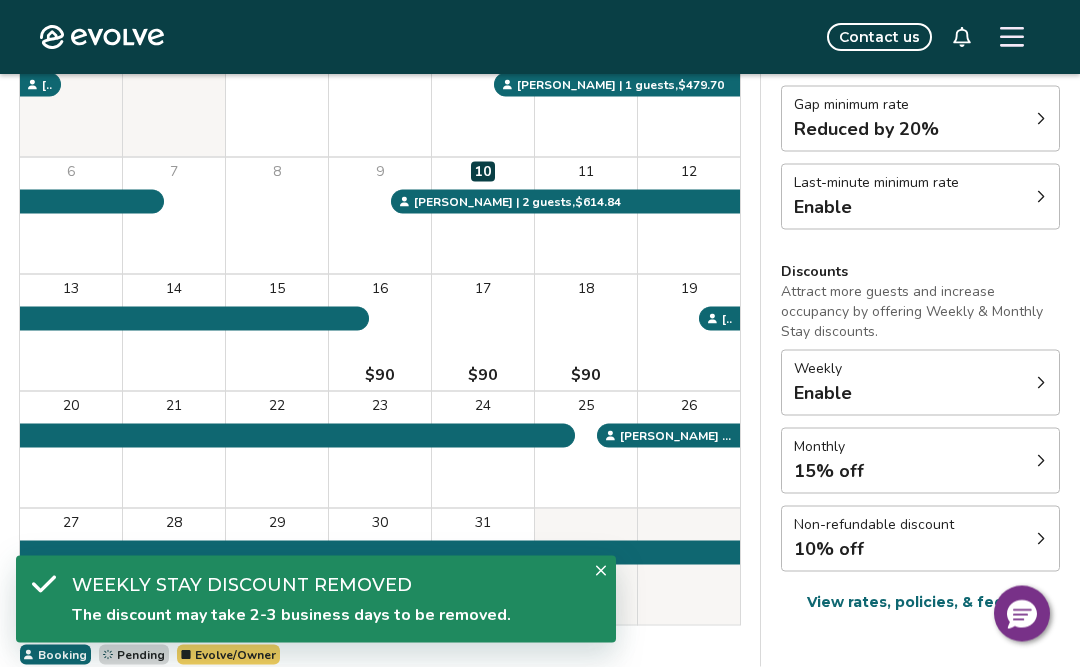 scroll, scrollTop: 275, scrollLeft: 0, axis: vertical 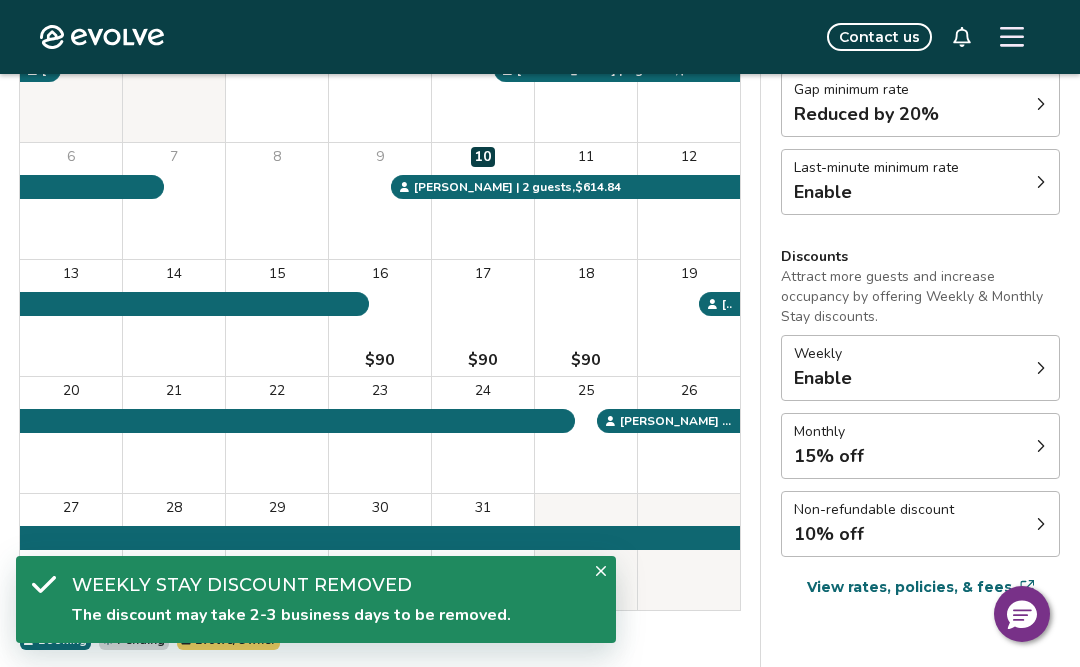 click on "Non-refundable discount 10% off" at bounding box center [920, 524] 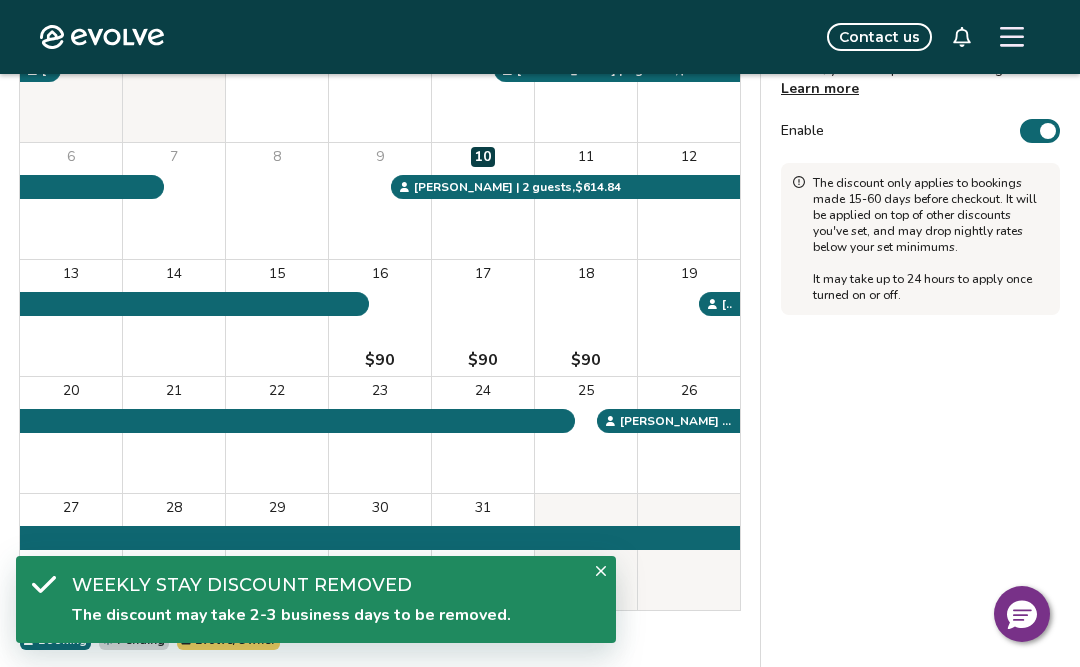 click on "Non-refundable discount Offer Airbnb guests a  10% discount  for choosing a non-refundable trip. If they cancel, you'll keep the full booking amount.   Learn more Enable The discount only applies to bookings made 15-60 days before checkout. It will be applied on top of other discounts you've set, and may drop nightly rates below your set minimums. It may take up to 24 hours to apply once turned on or off." at bounding box center [920, 293] 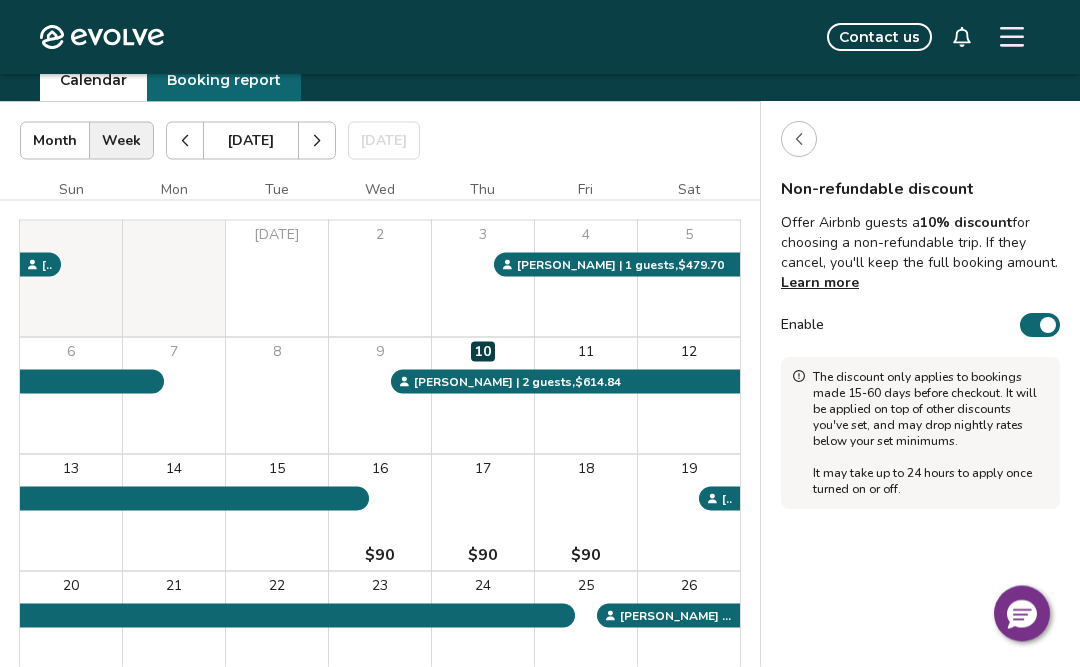 click at bounding box center [1048, 326] 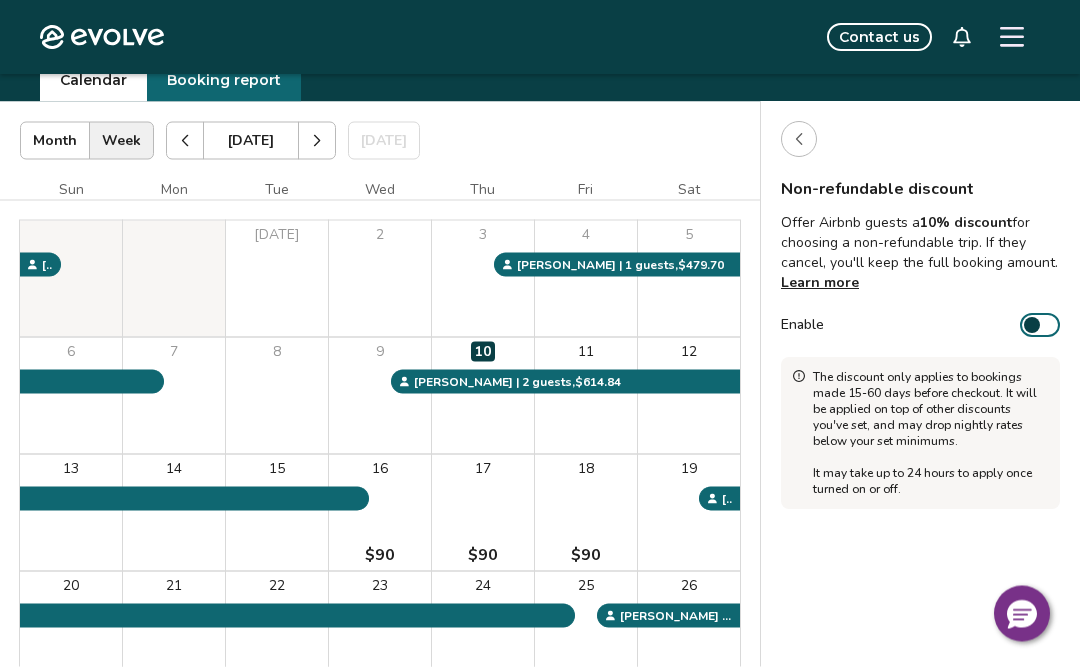 scroll, scrollTop: 81, scrollLeft: 0, axis: vertical 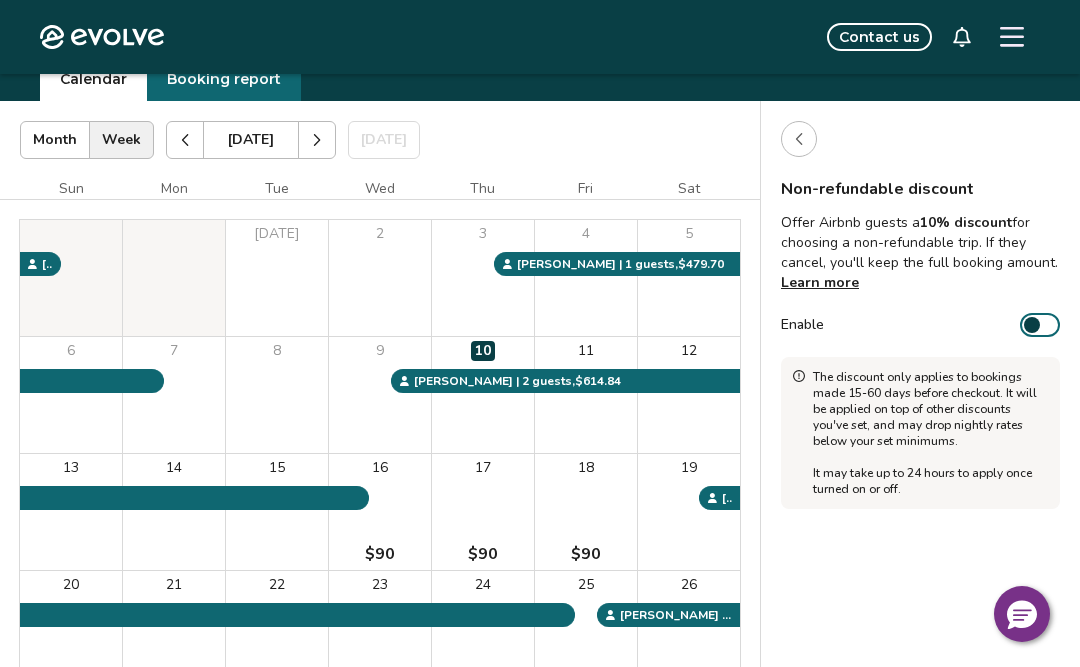 click 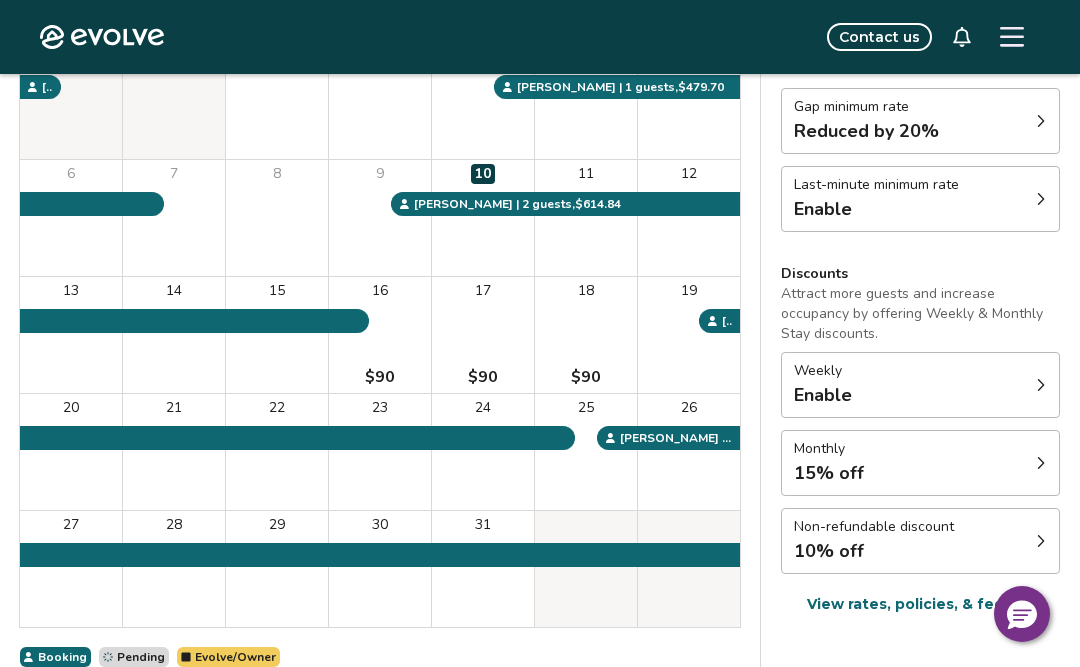 scroll, scrollTop: 275, scrollLeft: 0, axis: vertical 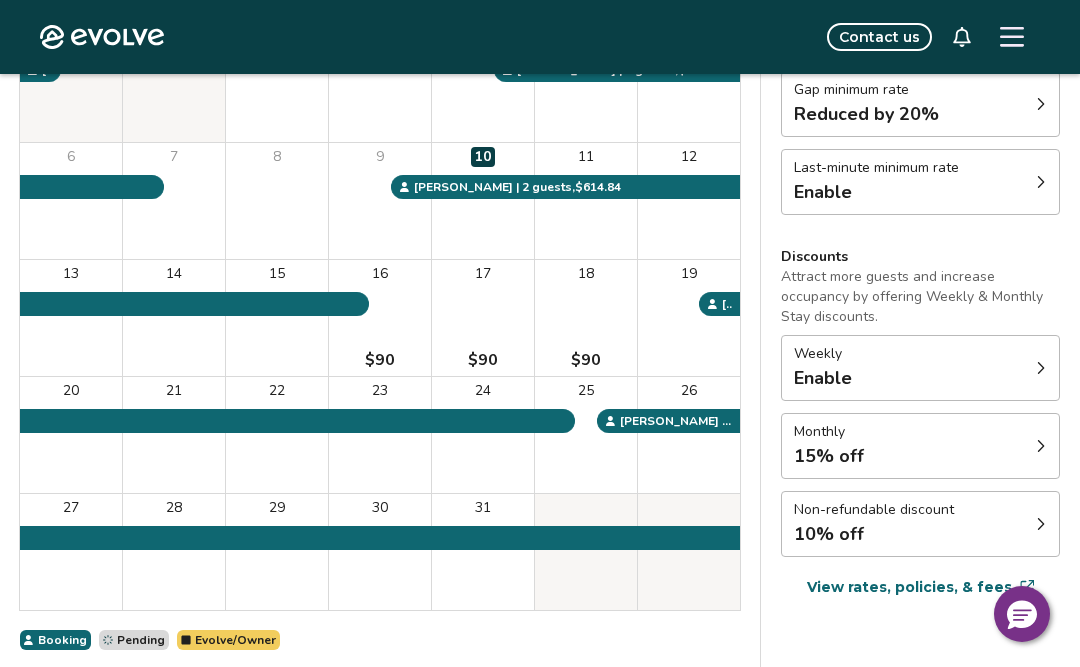 click on "Non-refundable discount 10% off" at bounding box center [920, 524] 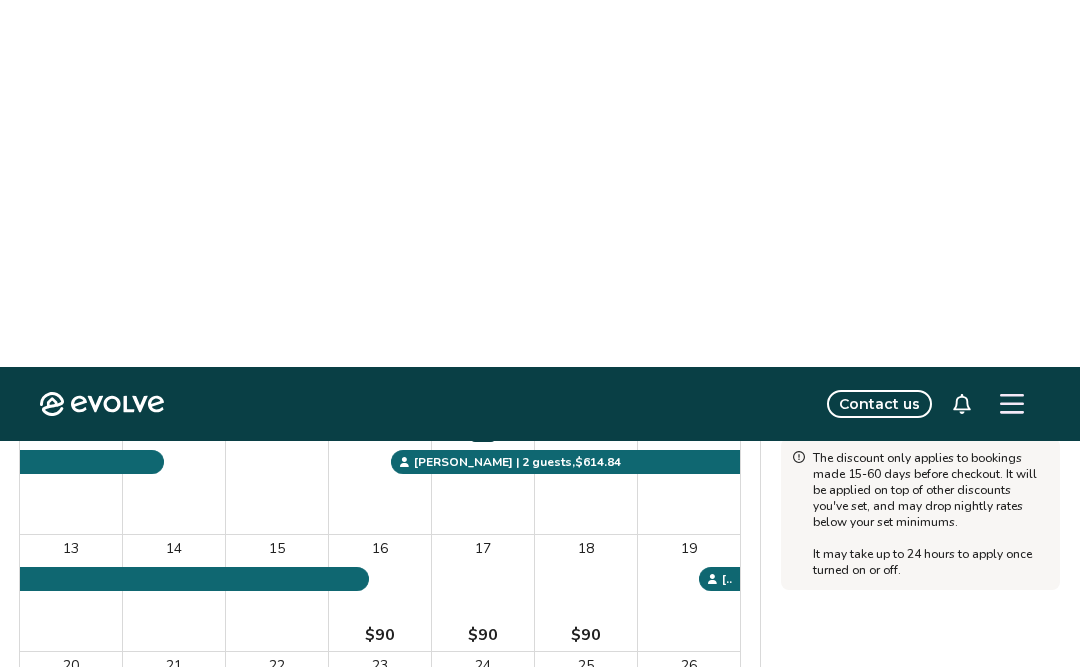 scroll, scrollTop: 0, scrollLeft: 0, axis: both 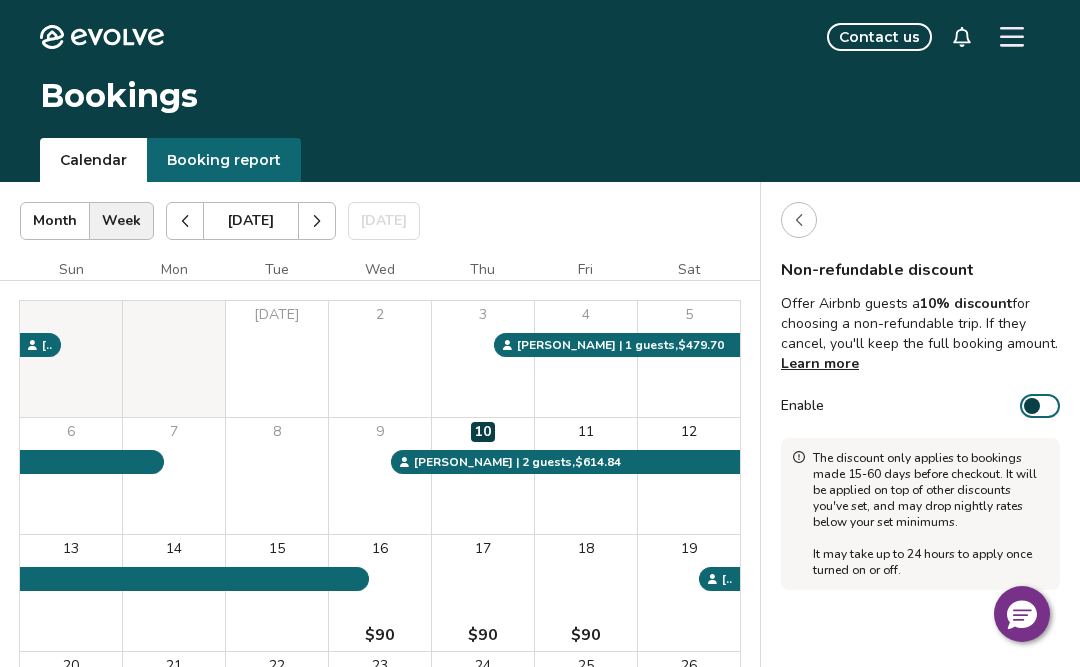 click on "[DATE]  | Views Month Week [DATE] [DATE] Settings" at bounding box center [380, 221] 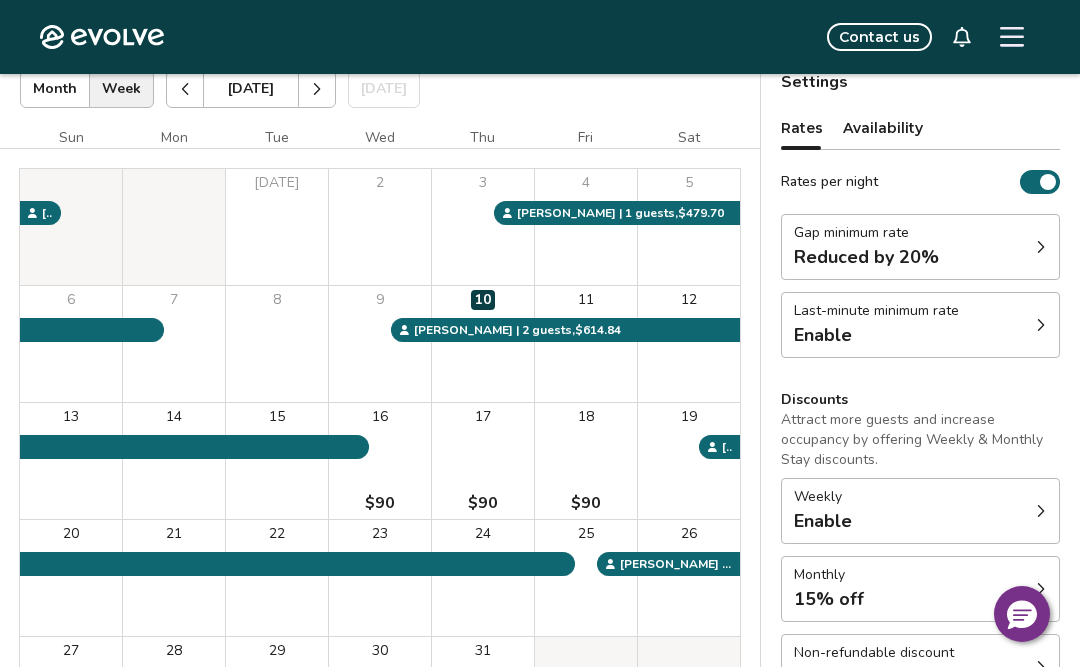 scroll, scrollTop: 165, scrollLeft: 0, axis: vertical 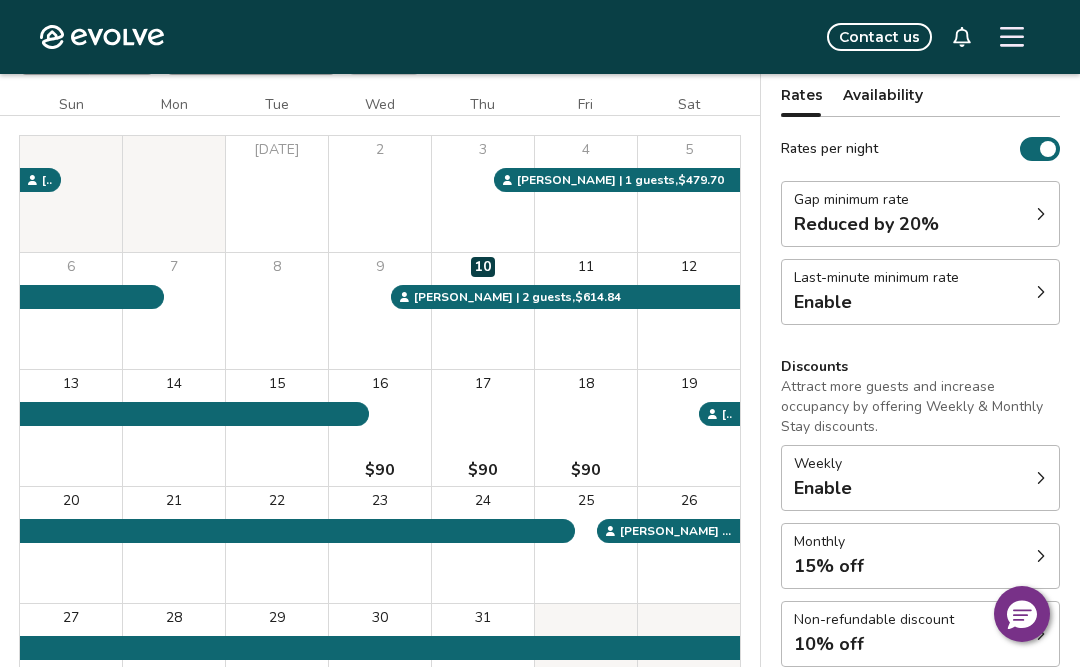 click 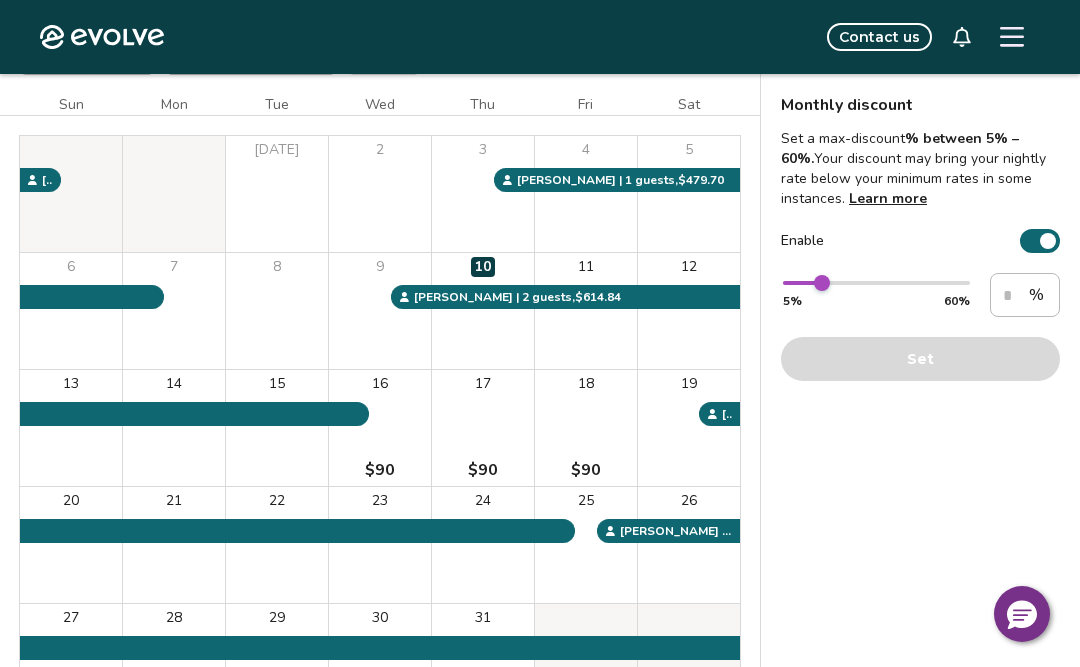 click at bounding box center (1048, 241) 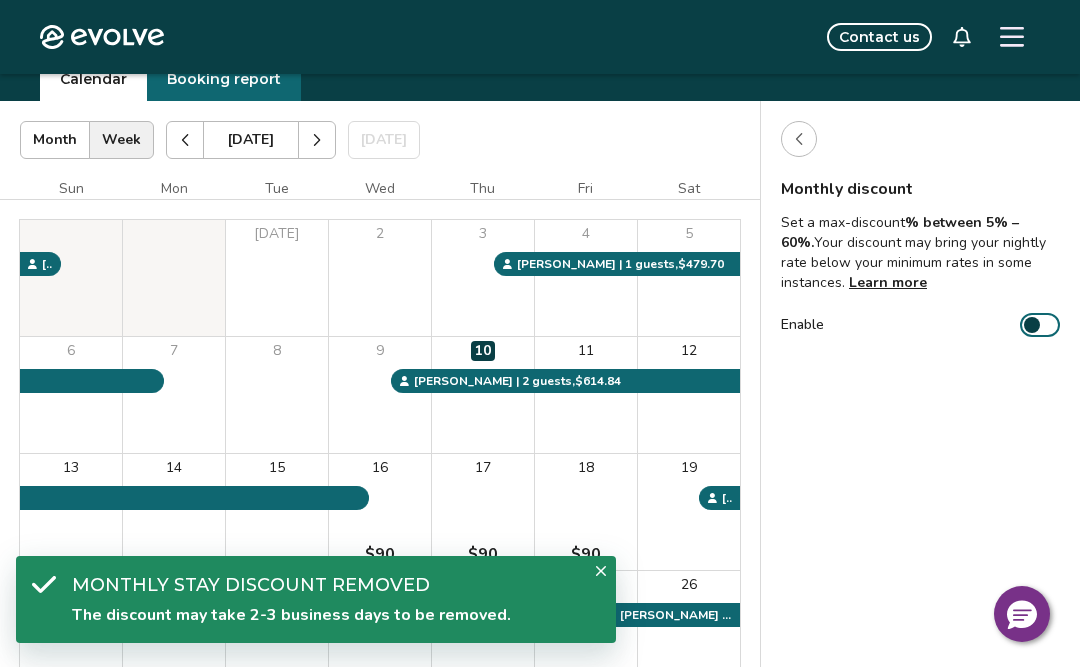 scroll, scrollTop: 60, scrollLeft: 0, axis: vertical 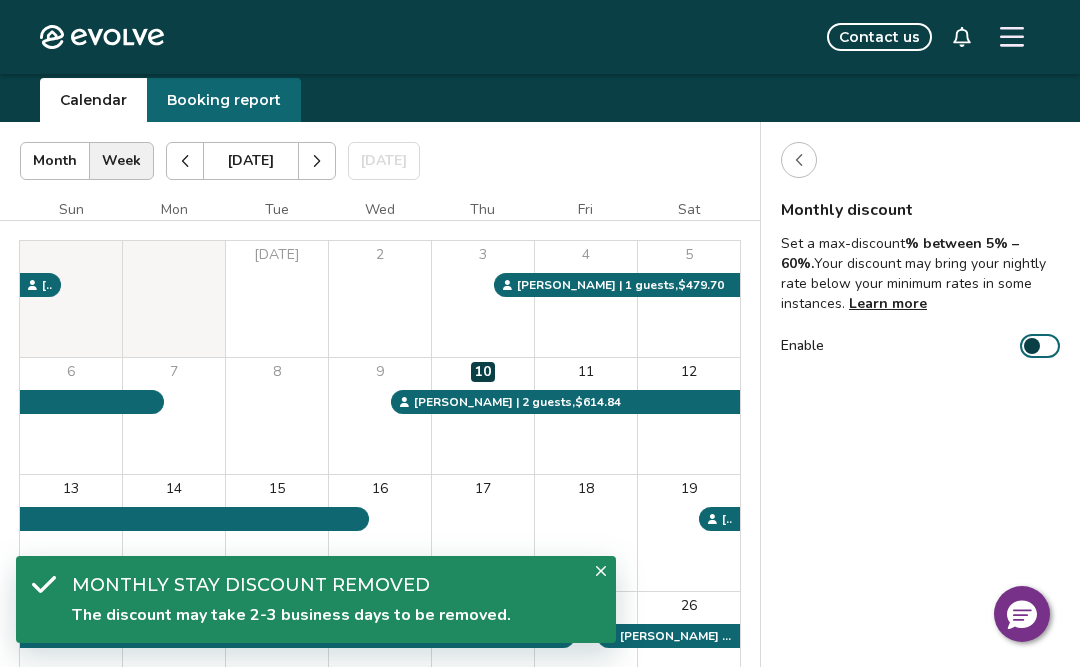 click at bounding box center [799, 160] 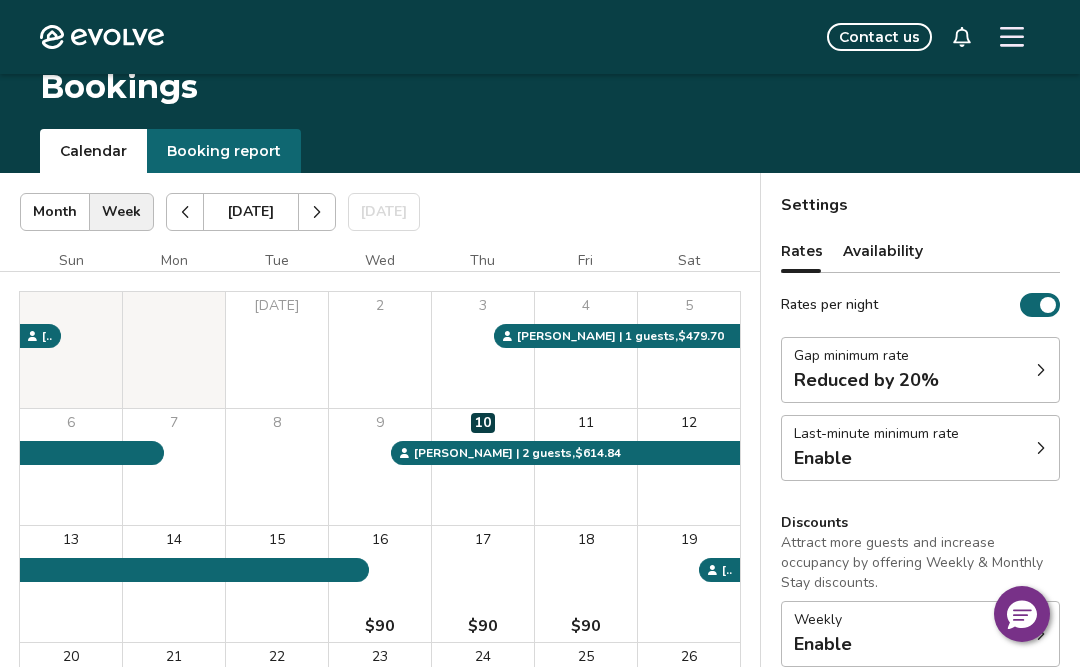 scroll, scrollTop: 0, scrollLeft: 0, axis: both 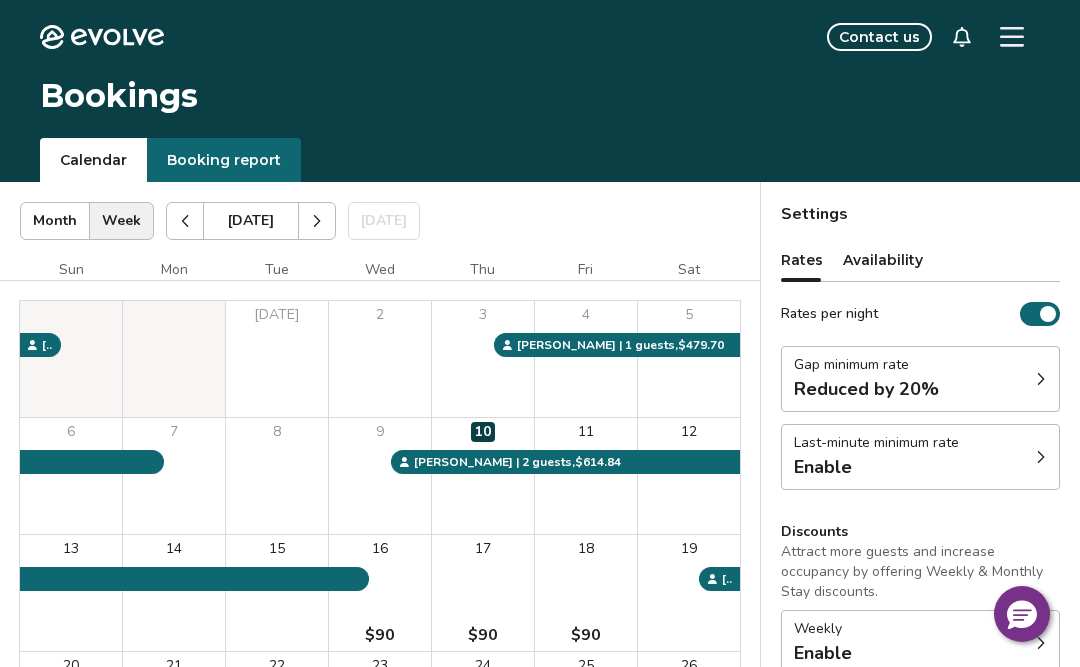 click on "Gap minimum rate Reduced by 20%" at bounding box center (920, 379) 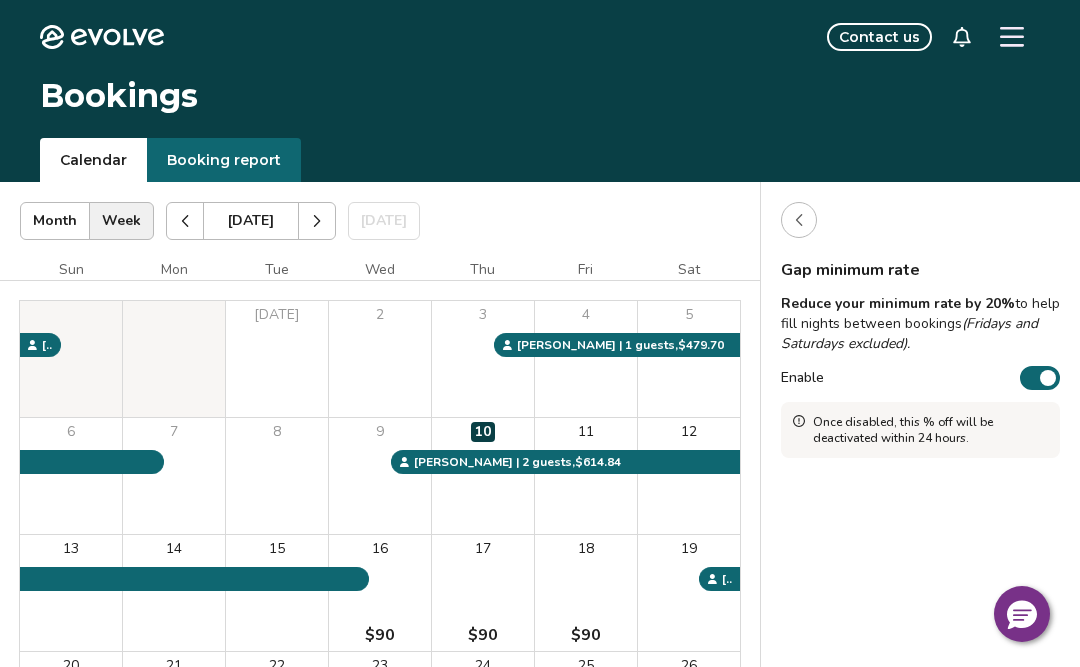 click on "Enable" at bounding box center (1040, 378) 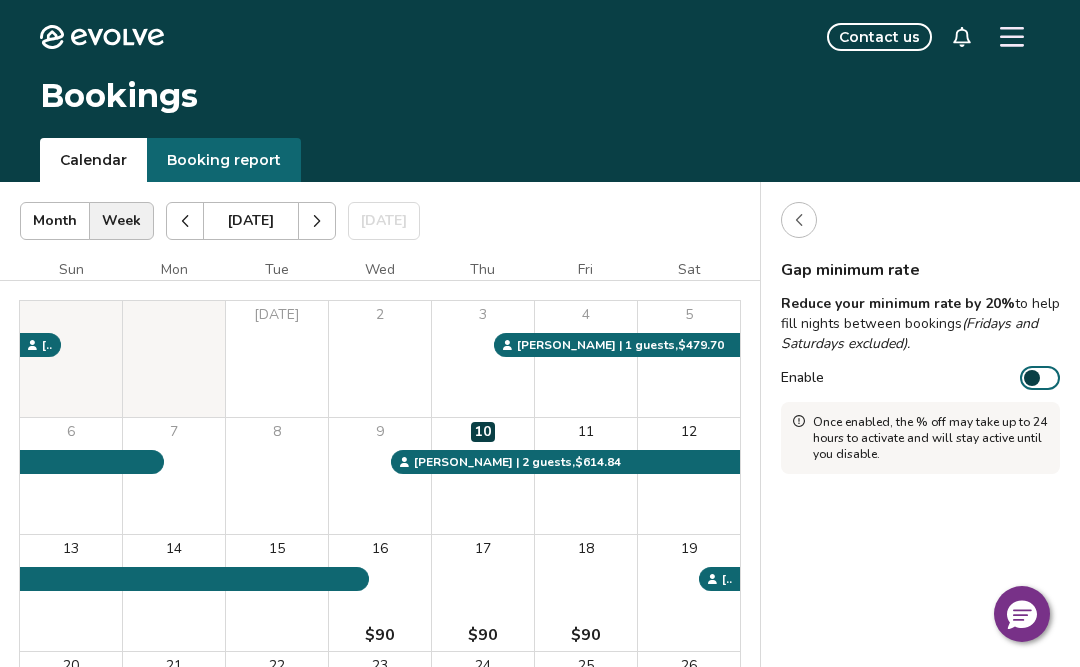 click 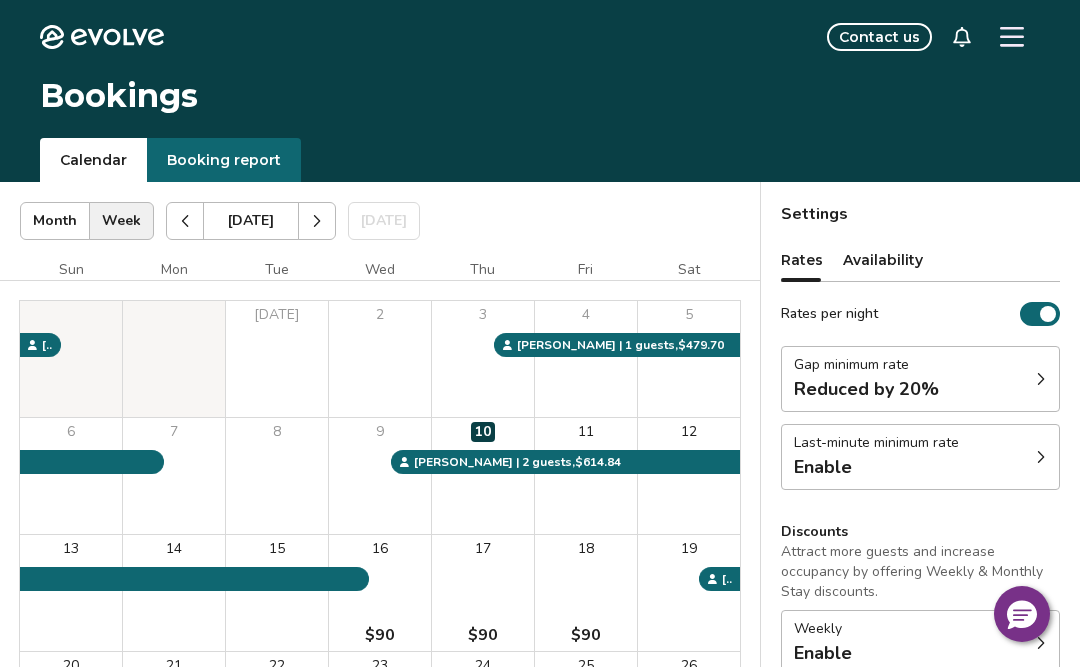 click 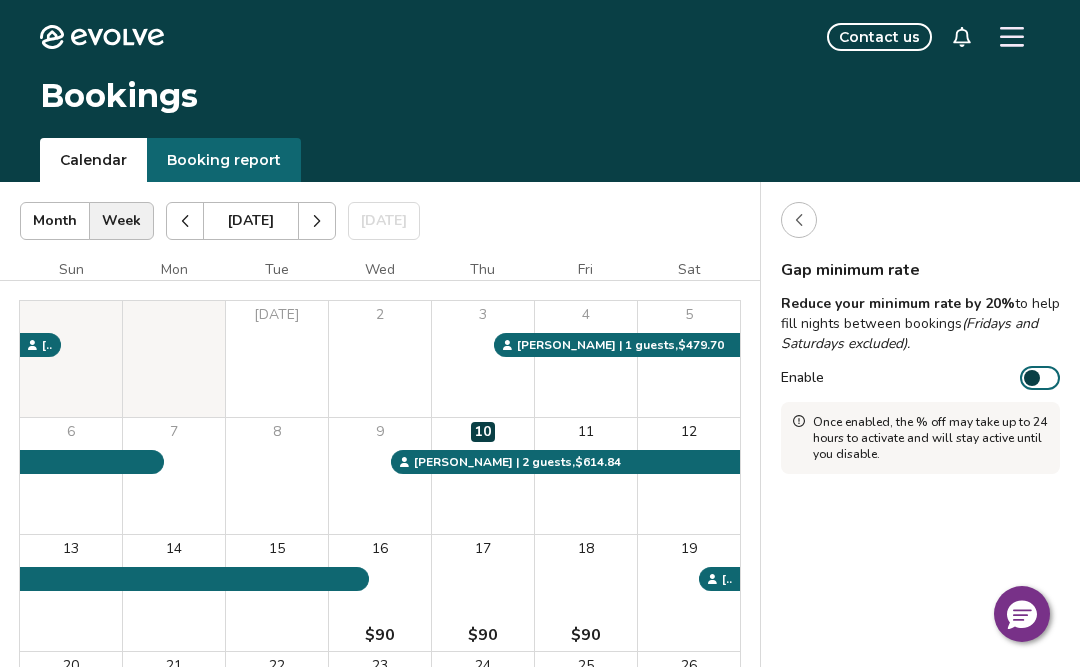 click on "Enable" at bounding box center (1040, 378) 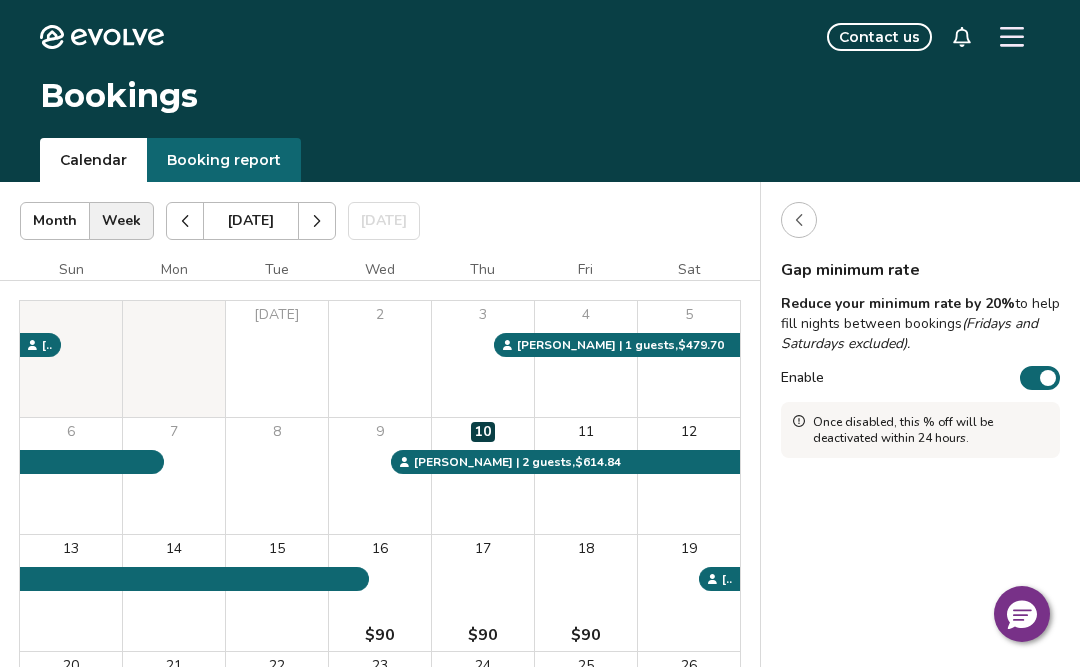 click 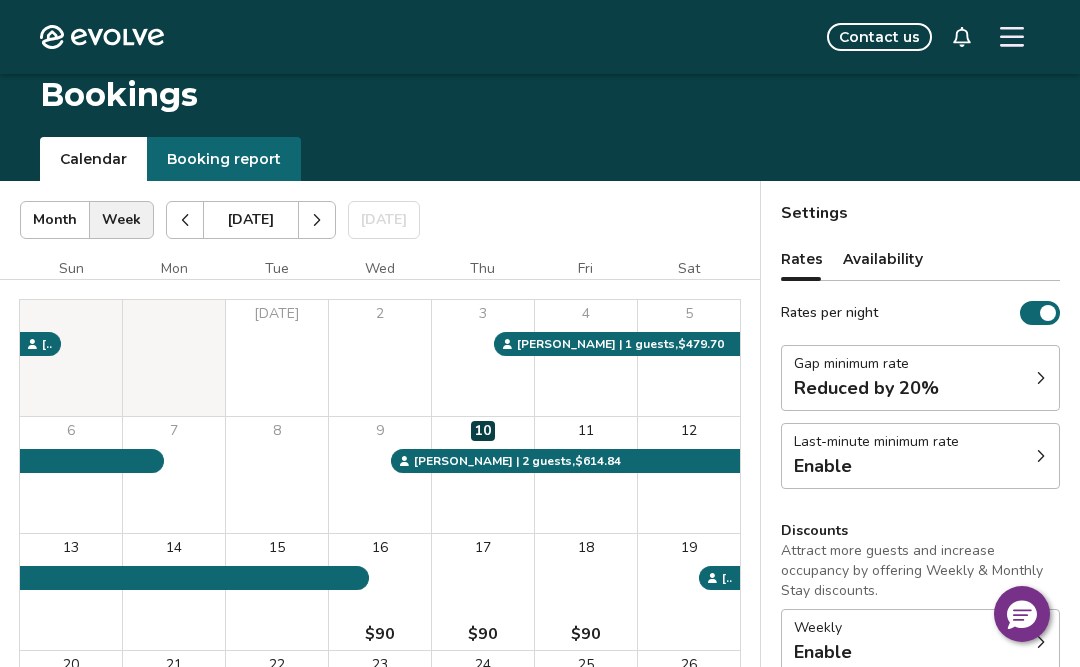 scroll, scrollTop: 0, scrollLeft: 0, axis: both 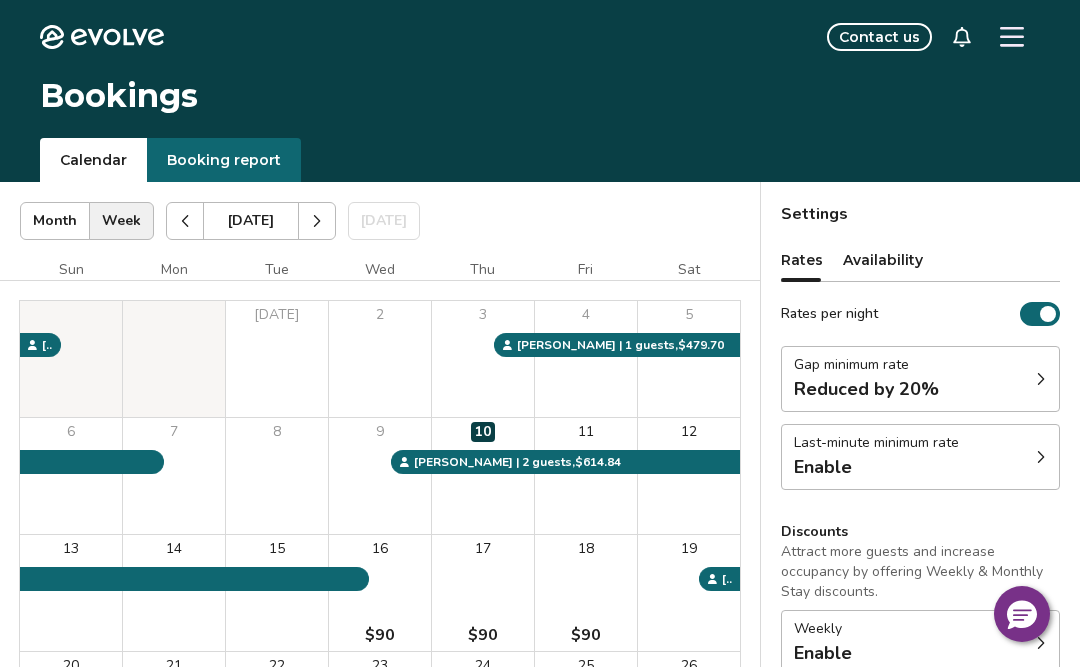 click 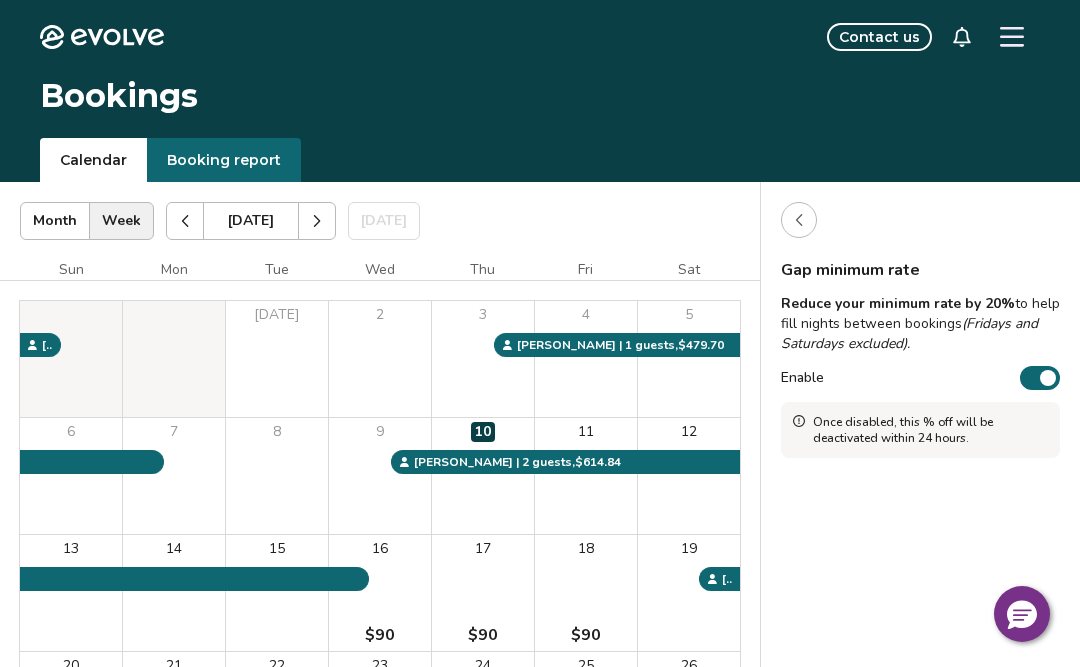 click at bounding box center (1048, 378) 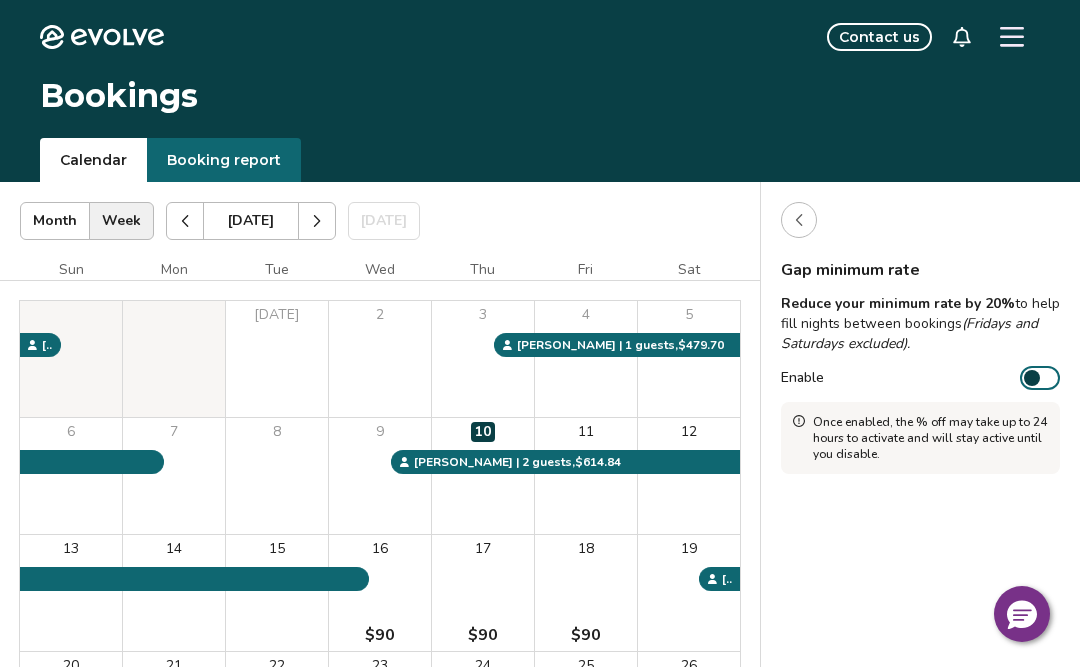 click 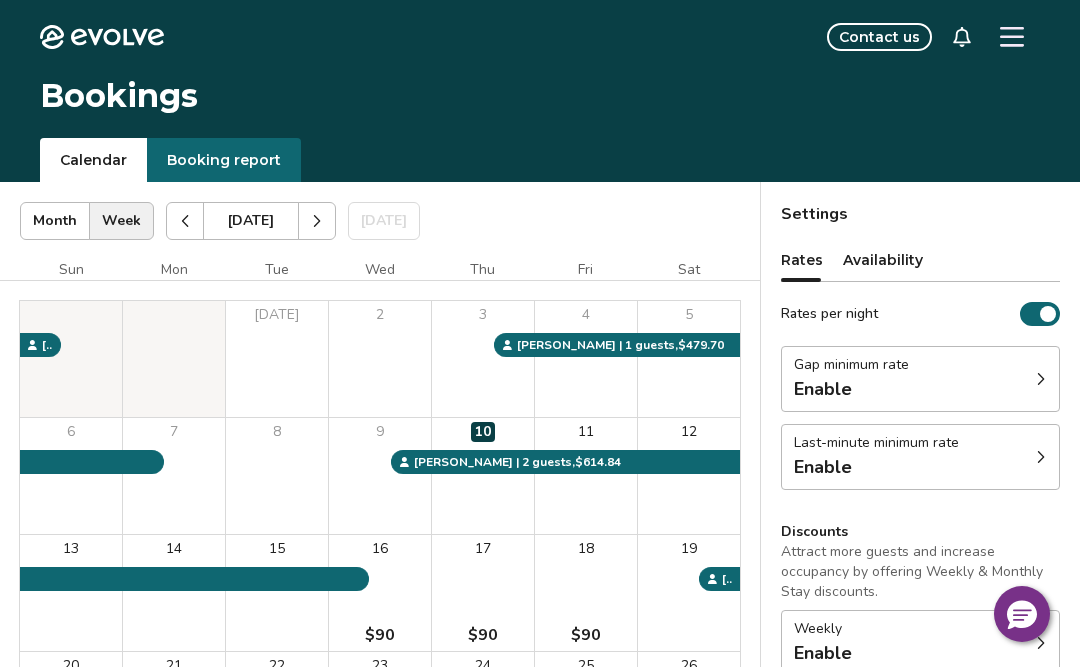 click on "Availability" at bounding box center (883, 260) 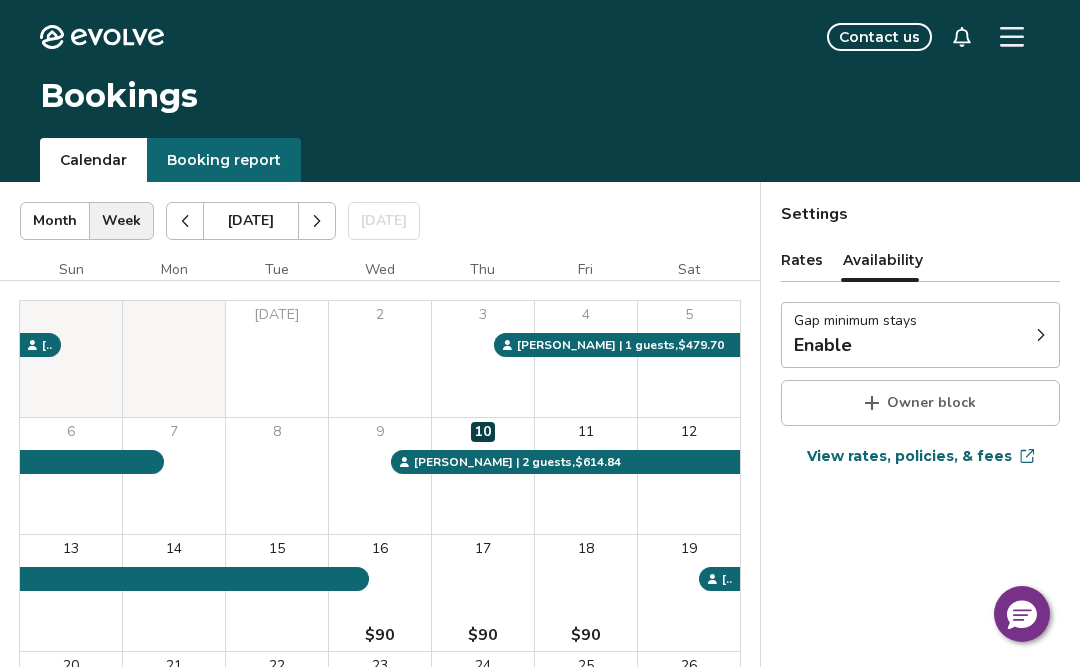 click on "Rates" at bounding box center [802, 260] 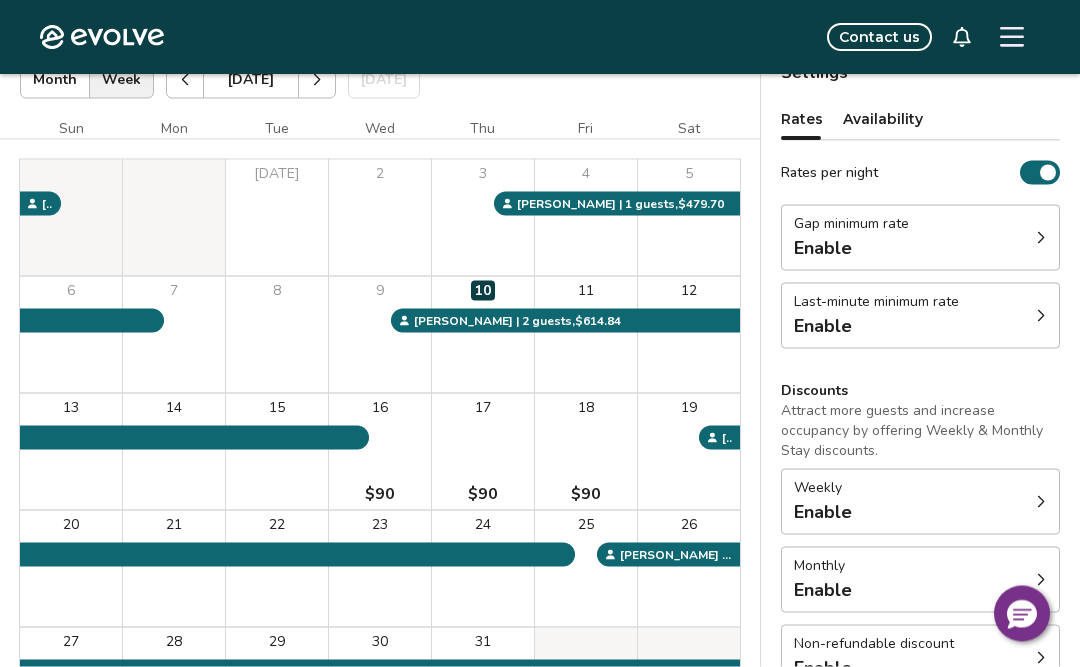 scroll, scrollTop: 153, scrollLeft: 0, axis: vertical 